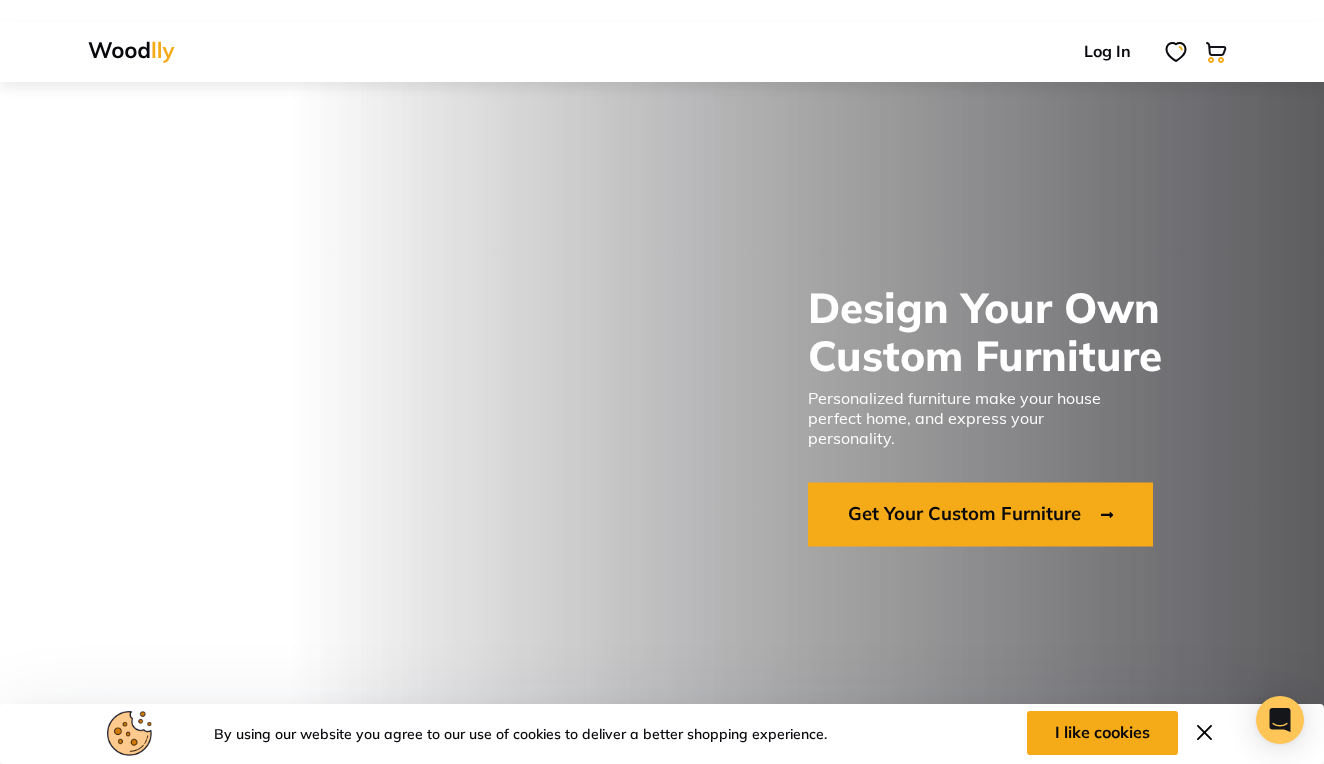 scroll, scrollTop: 0, scrollLeft: 0, axis: both 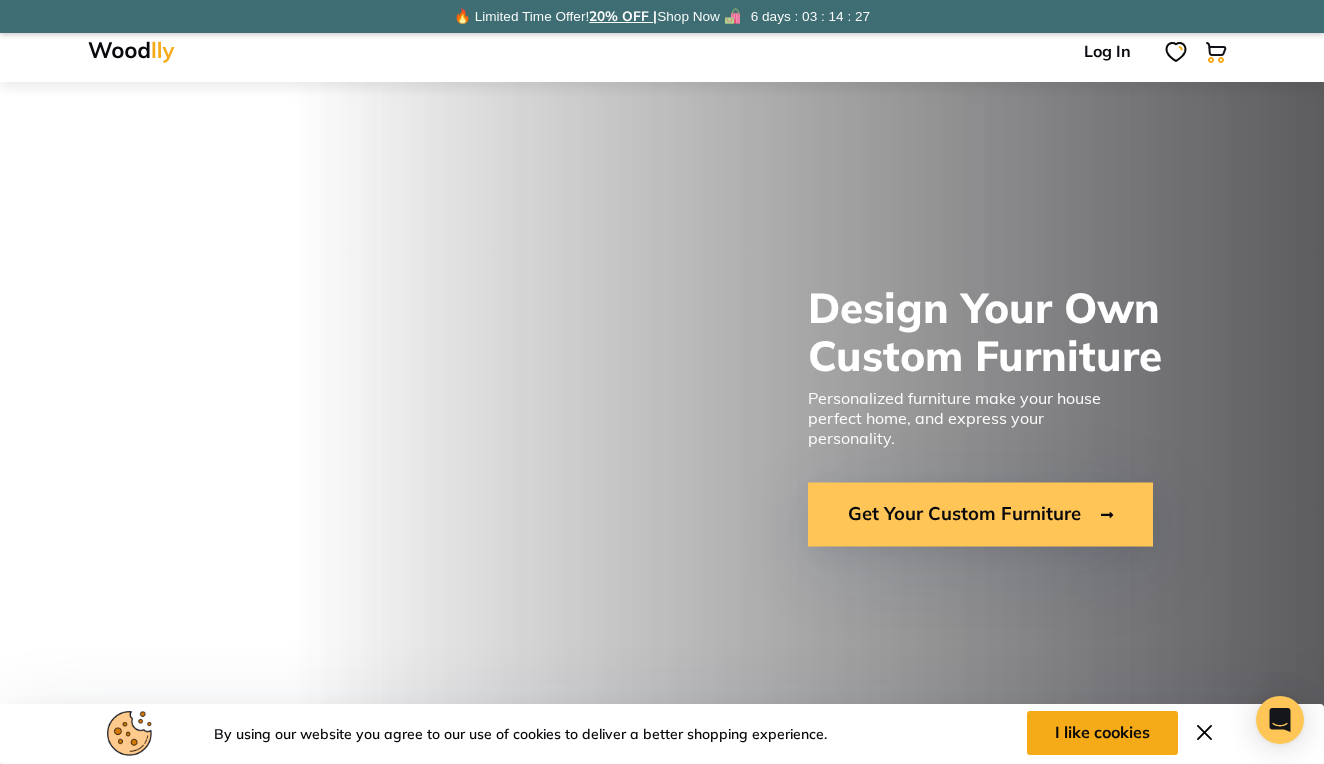 click on "Get Your Custom Furniture" at bounding box center [980, 515] 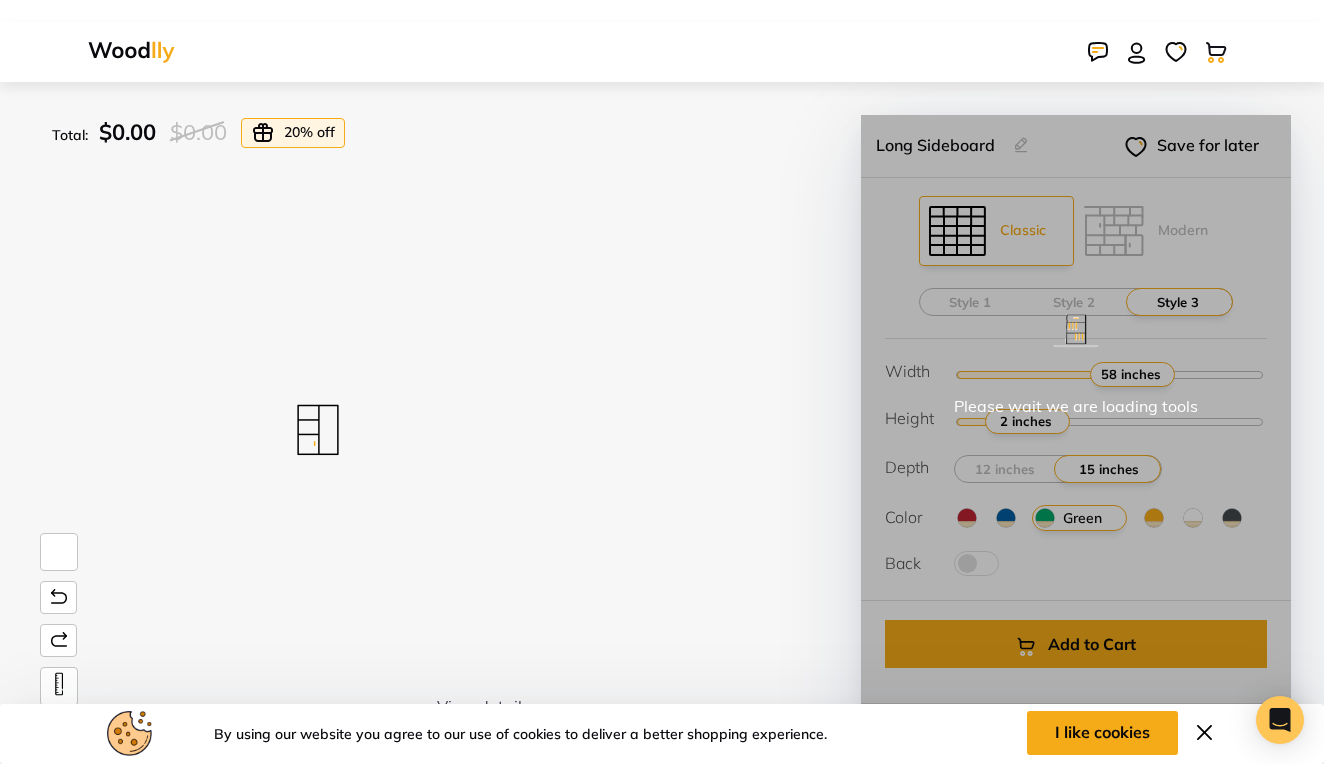 scroll, scrollTop: 0, scrollLeft: 0, axis: both 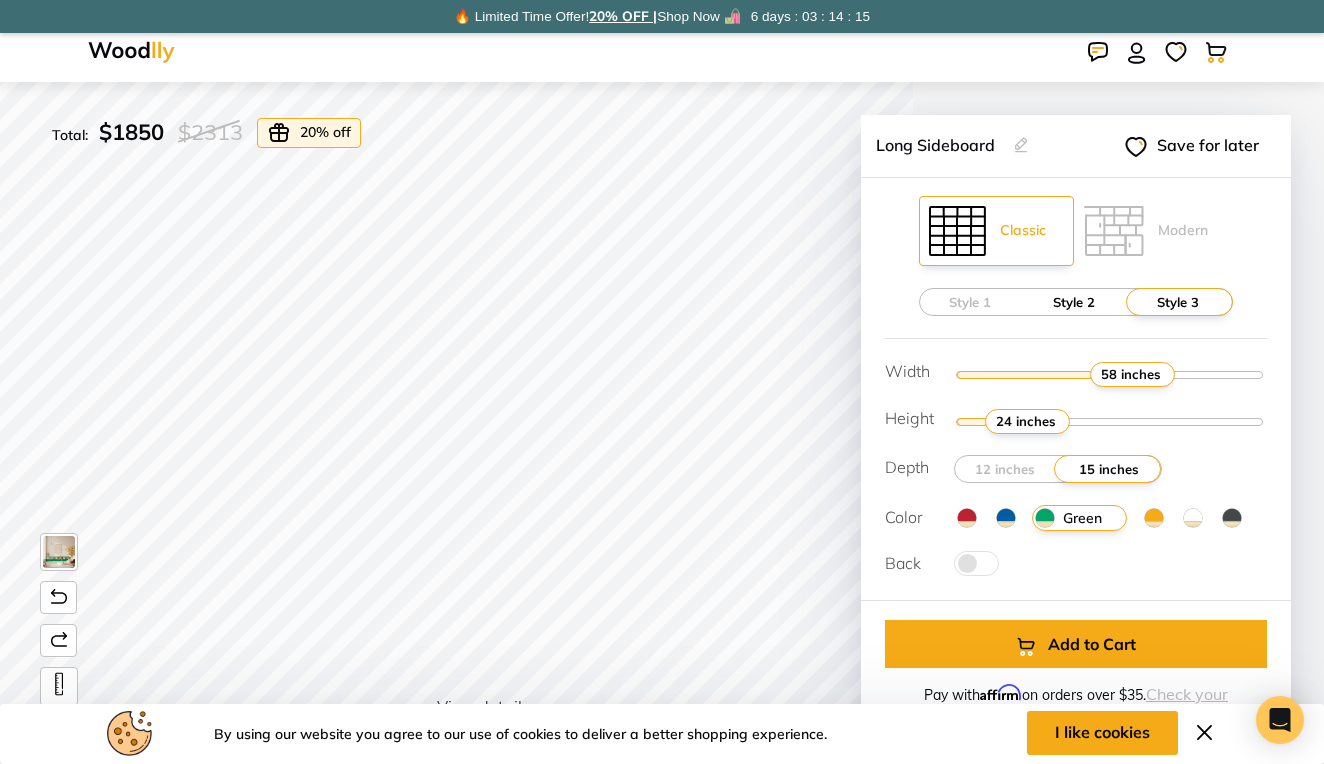 click on "Style 2" at bounding box center (1074, 302) 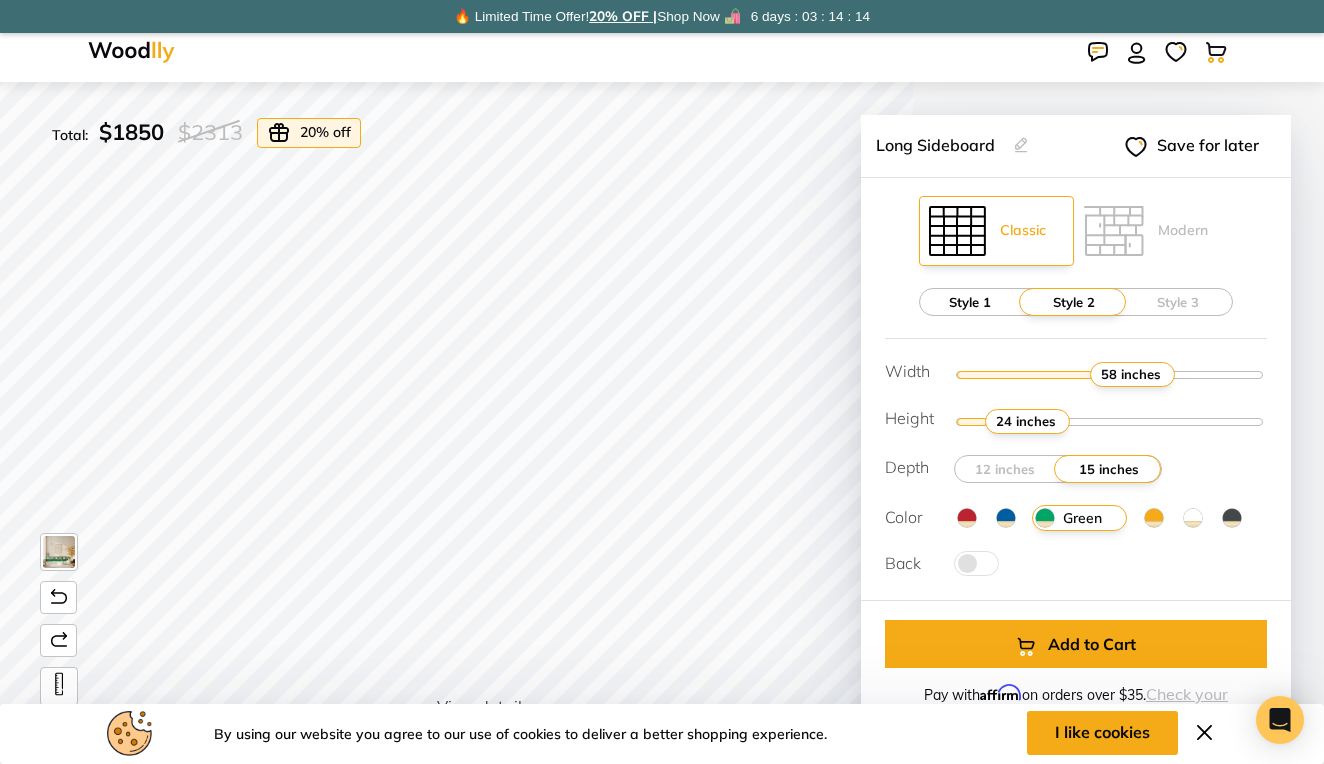 click on "Style 1" at bounding box center [970, 302] 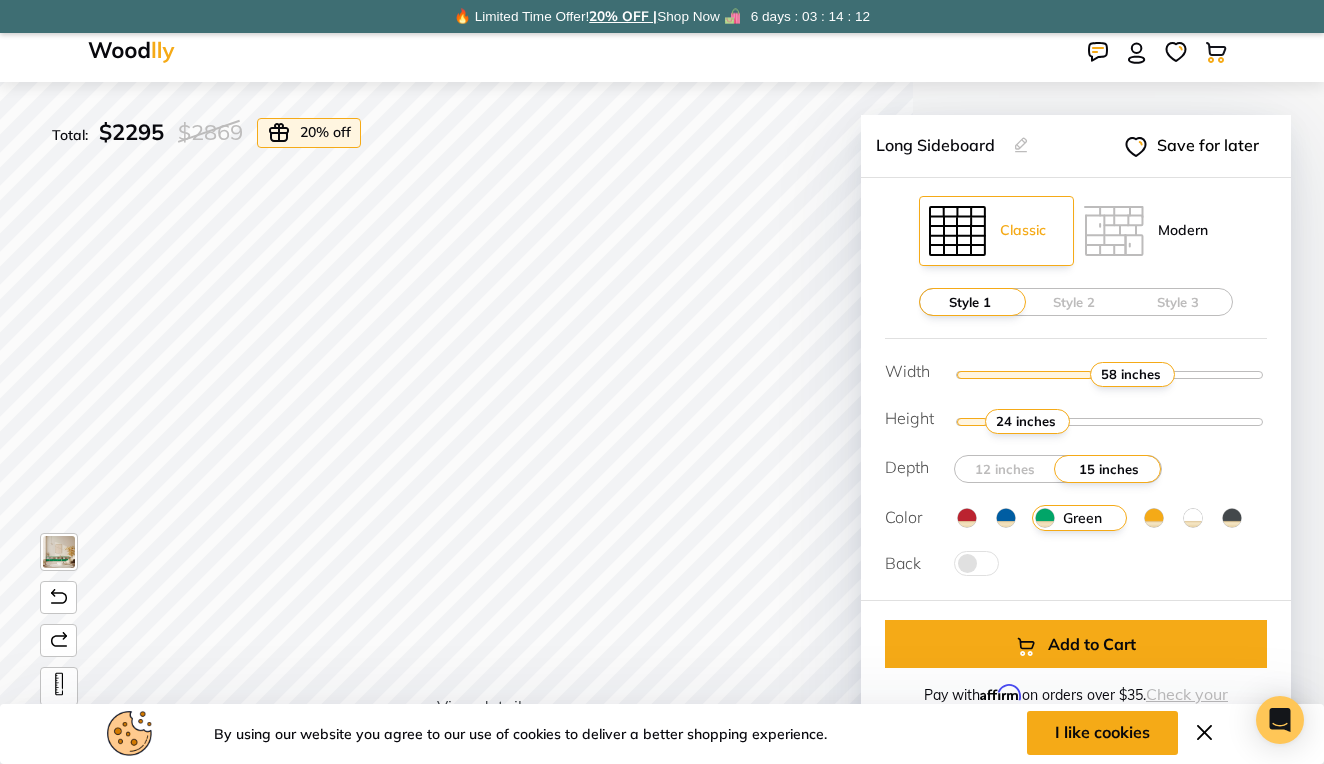 click at bounding box center [1114, 231] 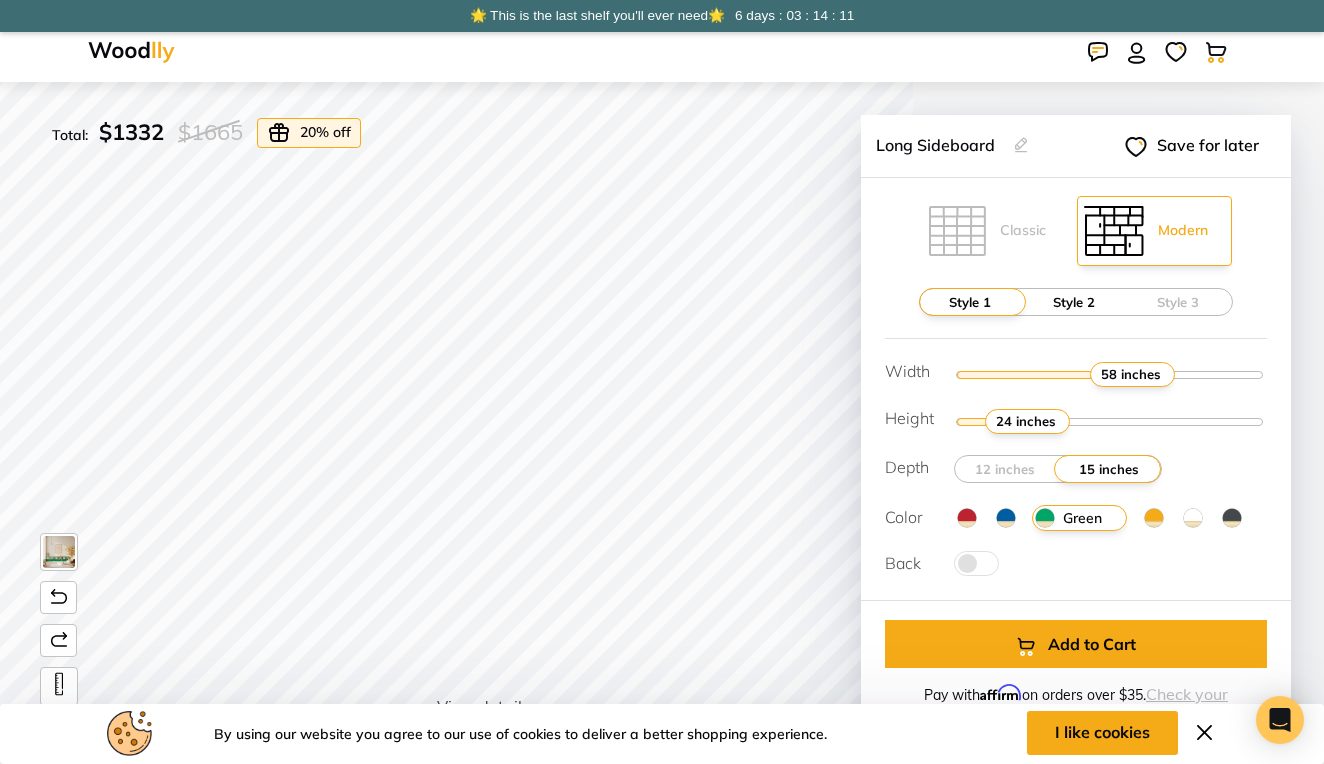 click on "Style 2" at bounding box center [1074, 302] 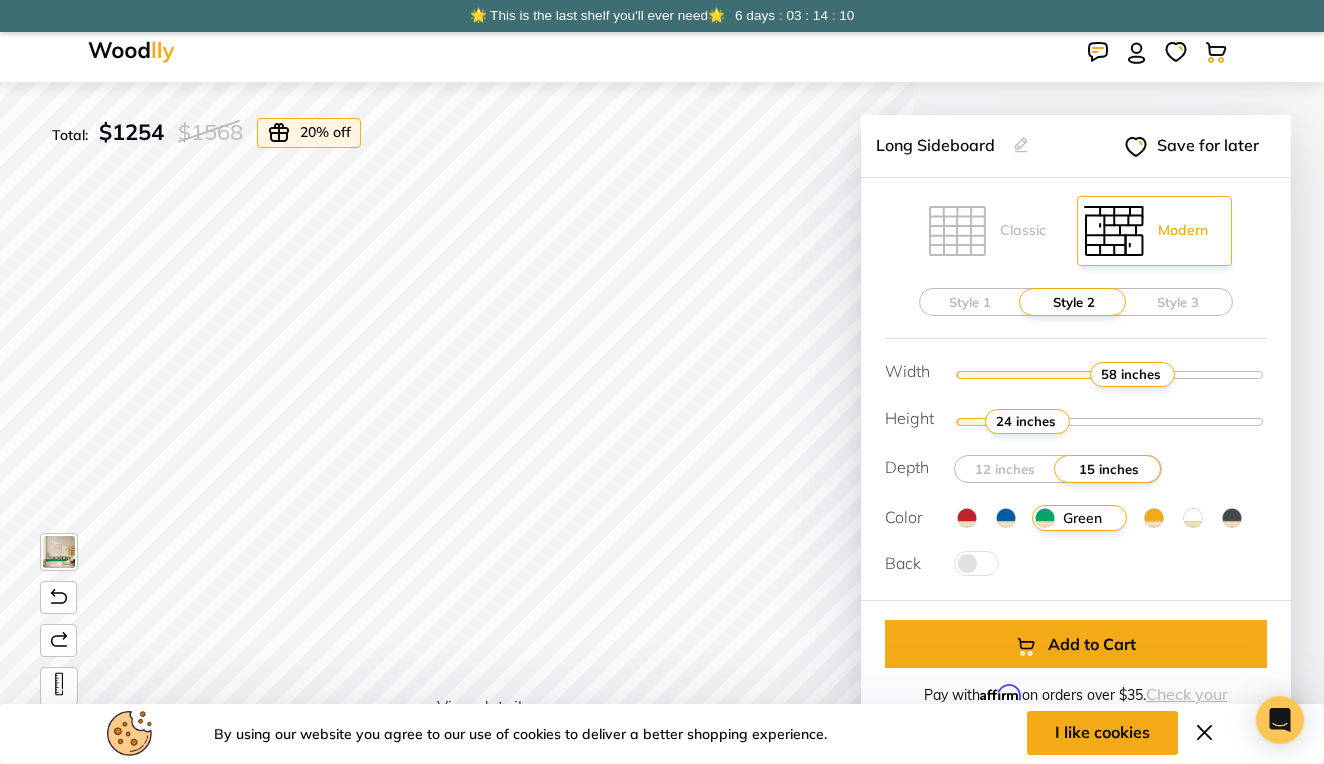 click on "Style 1
Style 2
Style 3" at bounding box center (1075, 302) 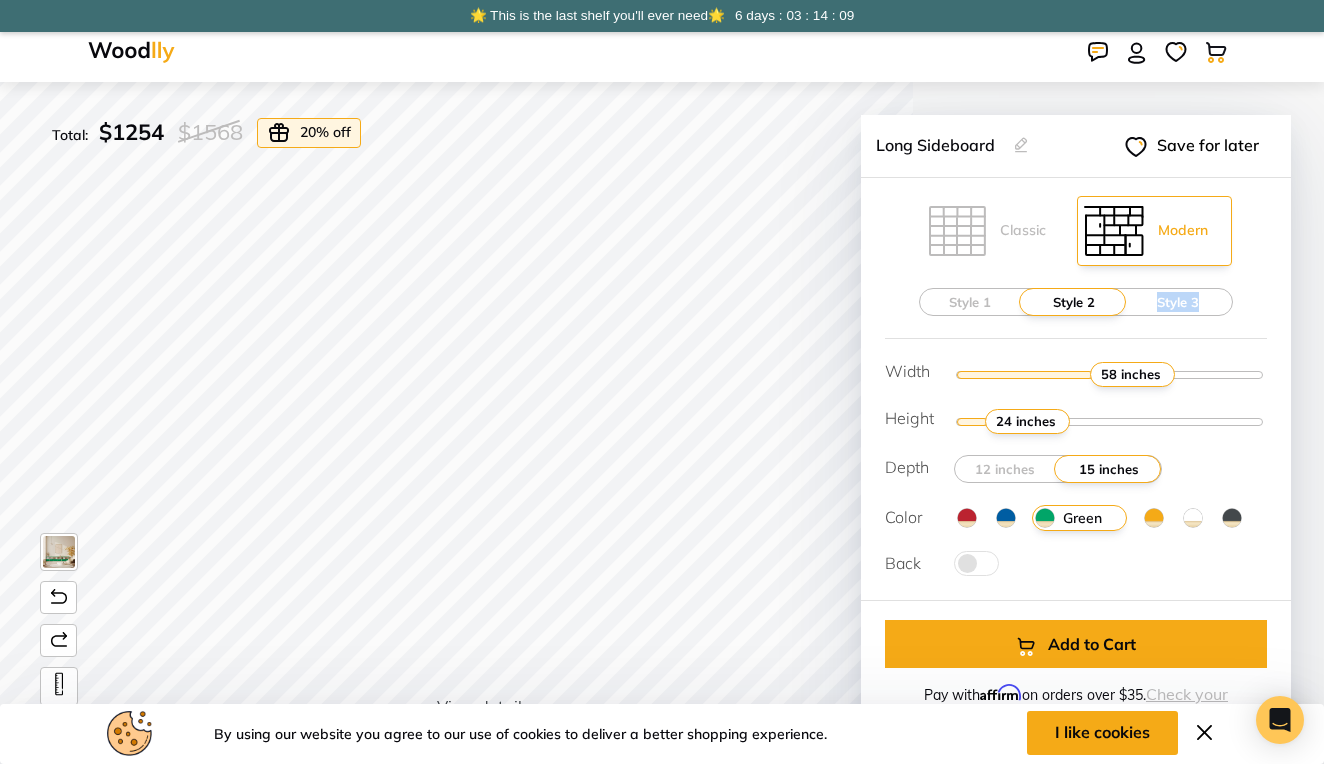 click on "Style 3" at bounding box center (1178, 302) 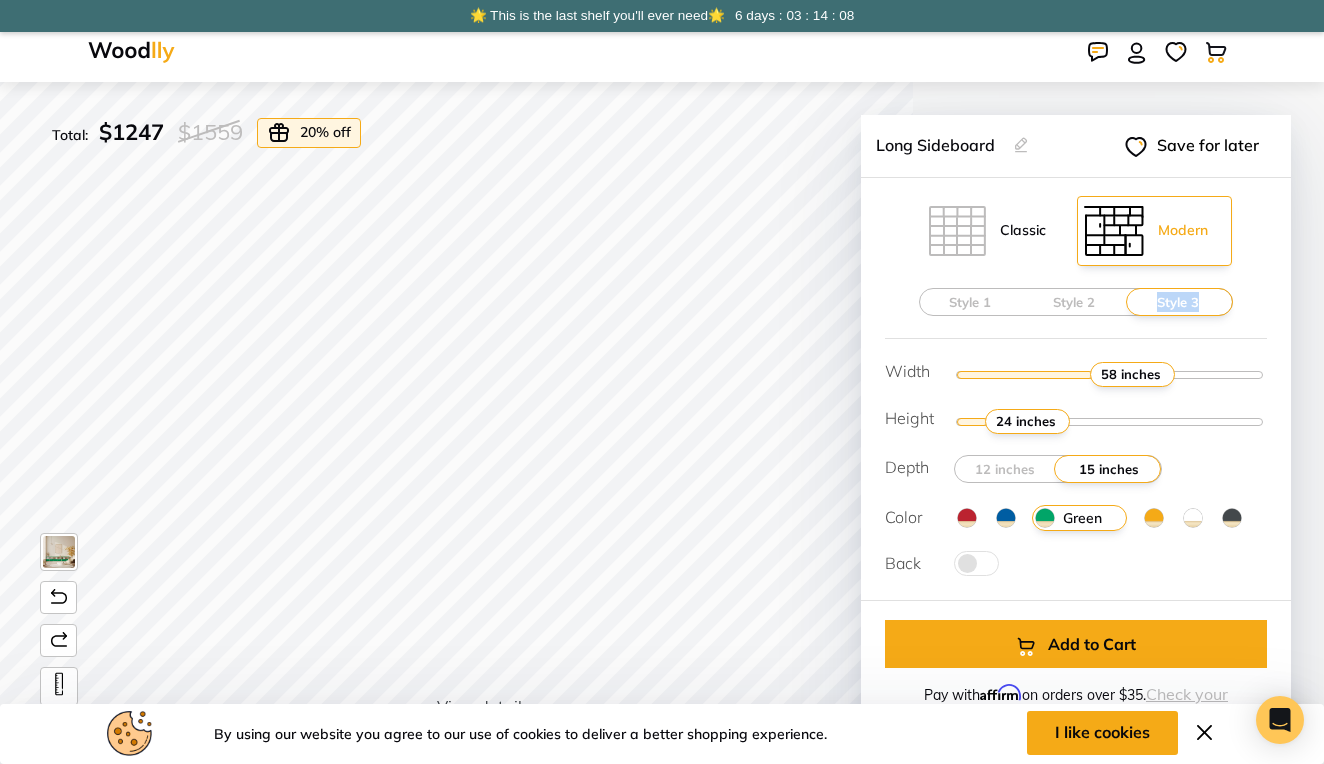 click at bounding box center [957, 231] 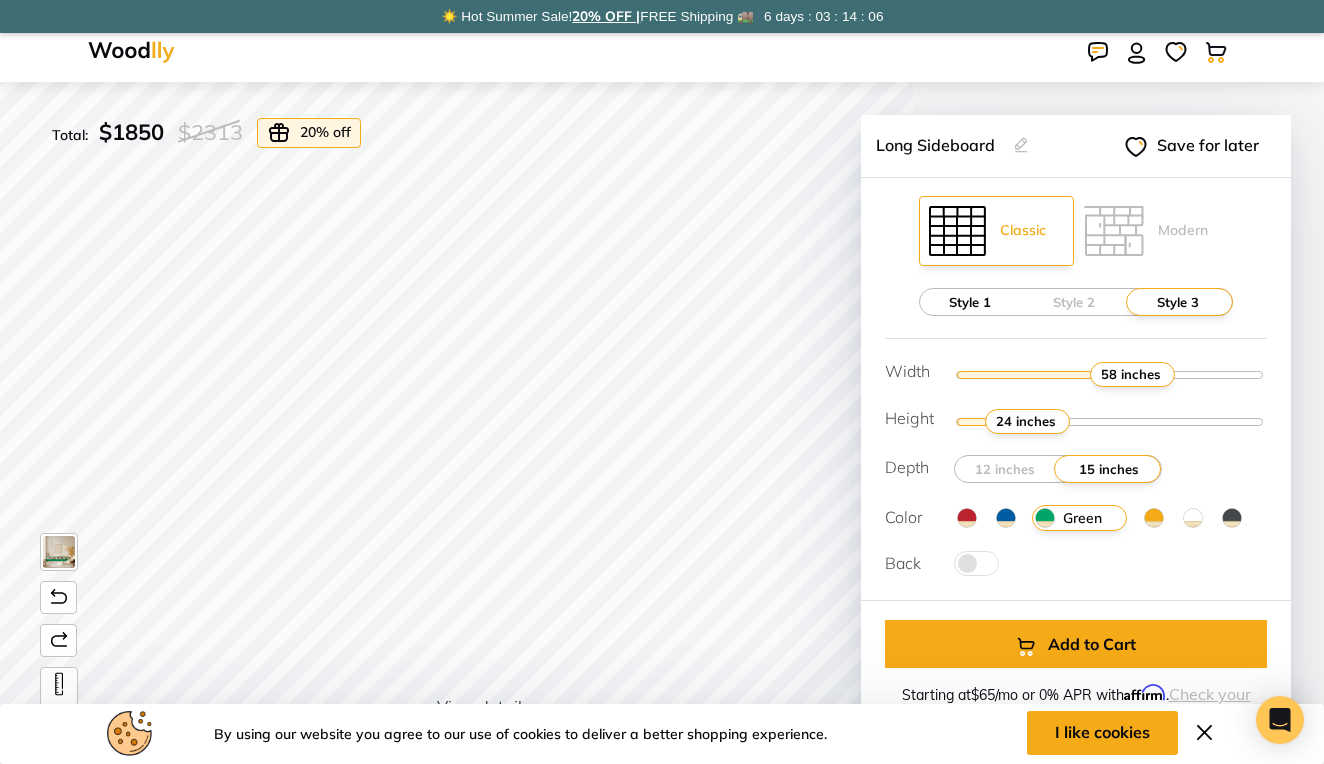 click on "Style 1" at bounding box center [970, 302] 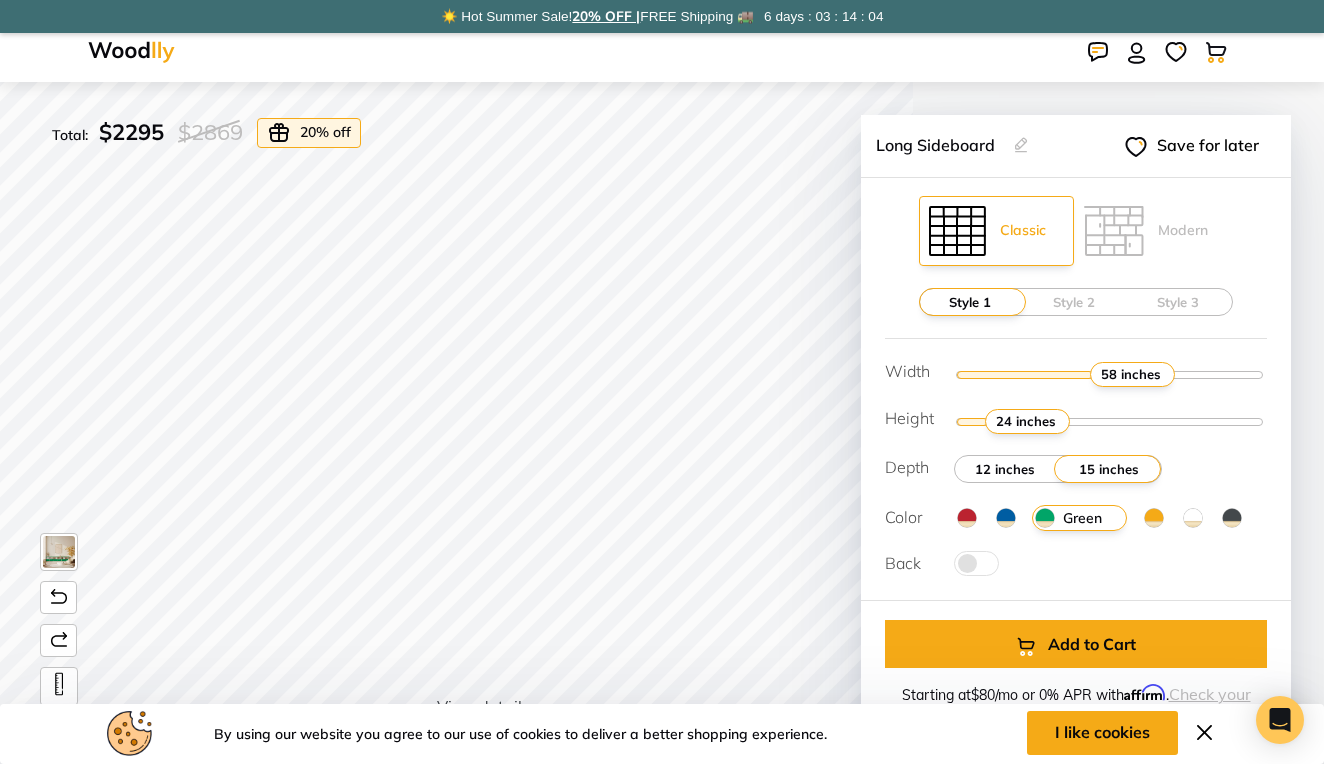 click on "12 inches" at bounding box center (1005, 469) 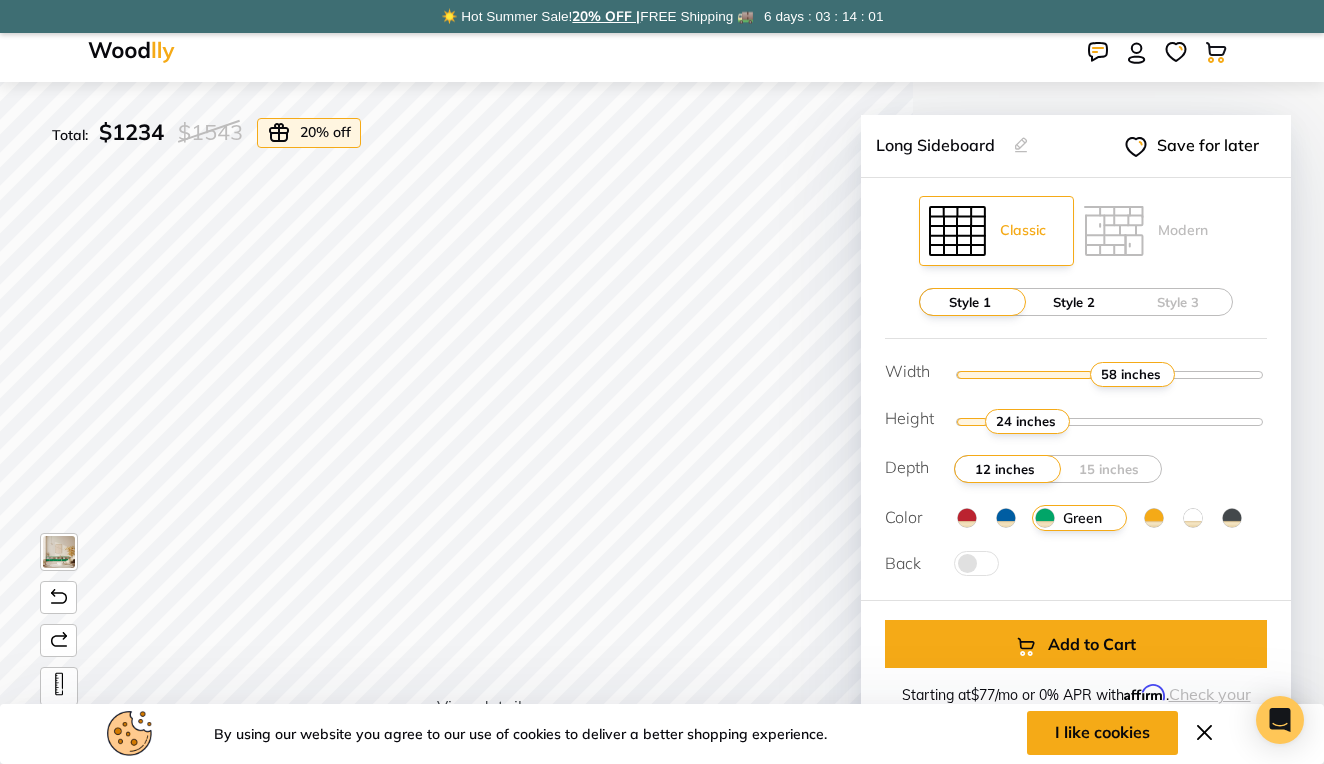 click on "Style 2" at bounding box center (1074, 302) 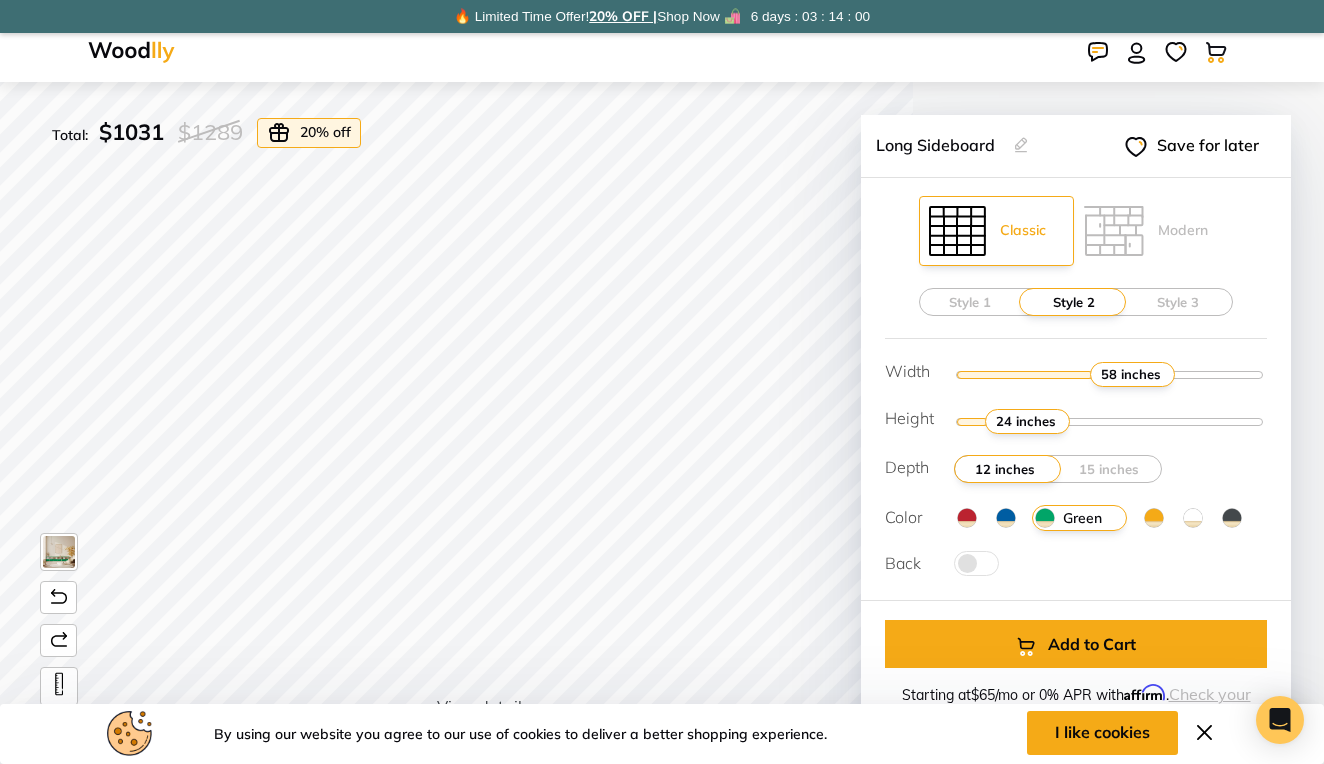 click on "Style 1
Style 2
Style 3" at bounding box center [1075, 302] 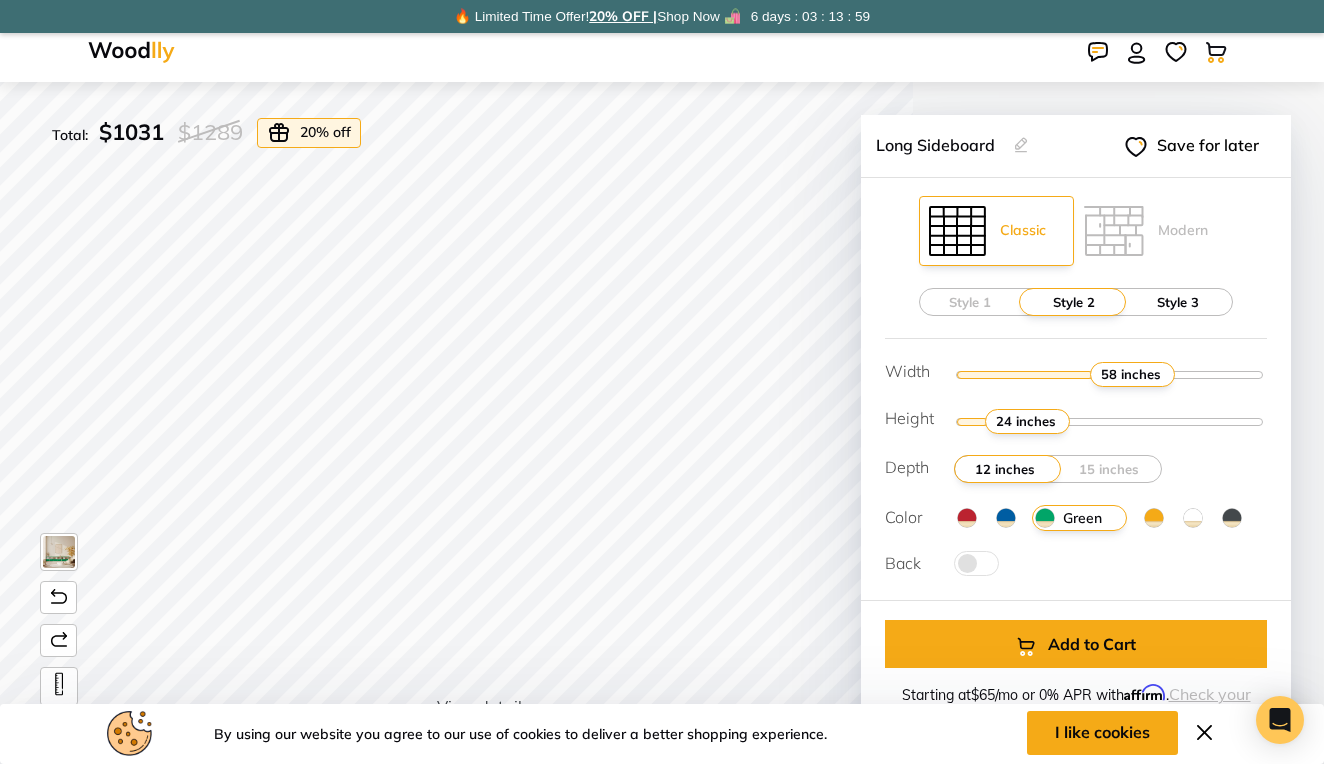 click on "Style 3" at bounding box center (1178, 302) 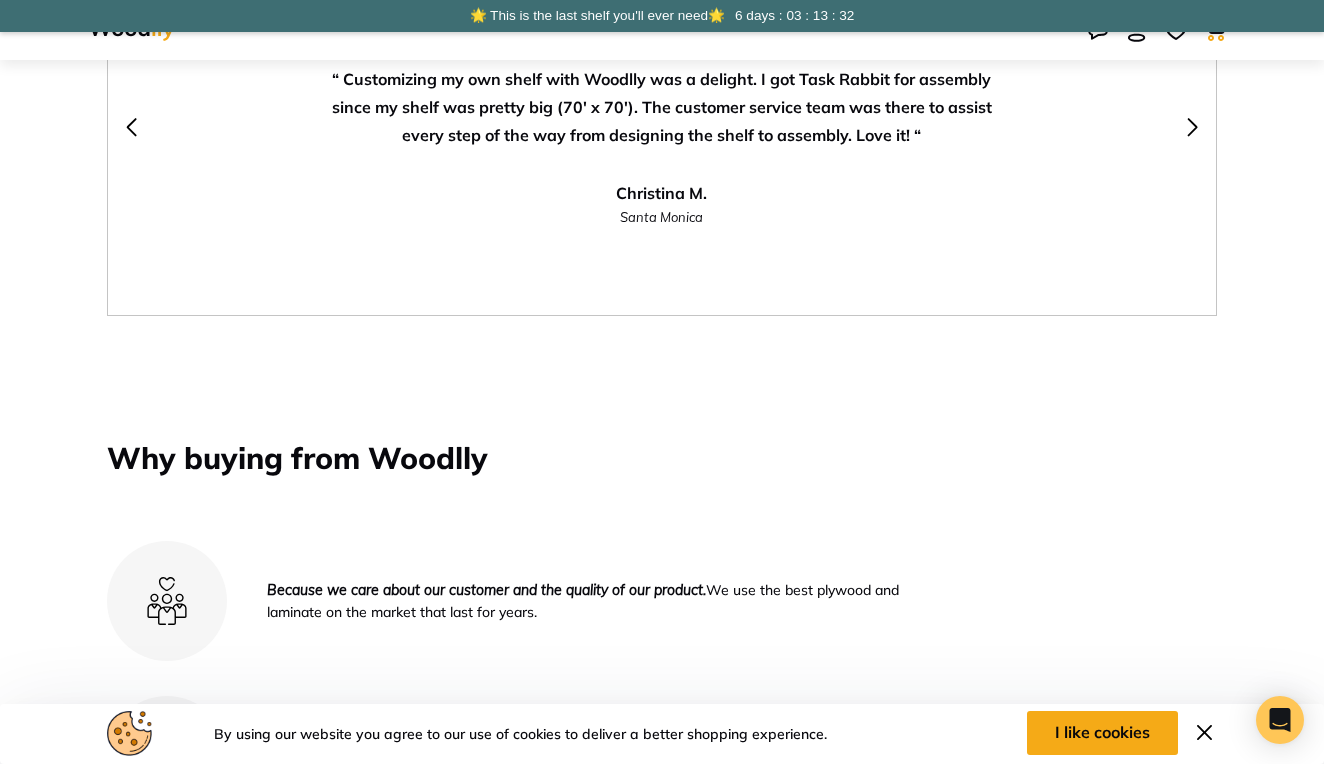 scroll, scrollTop: 3647, scrollLeft: 0, axis: vertical 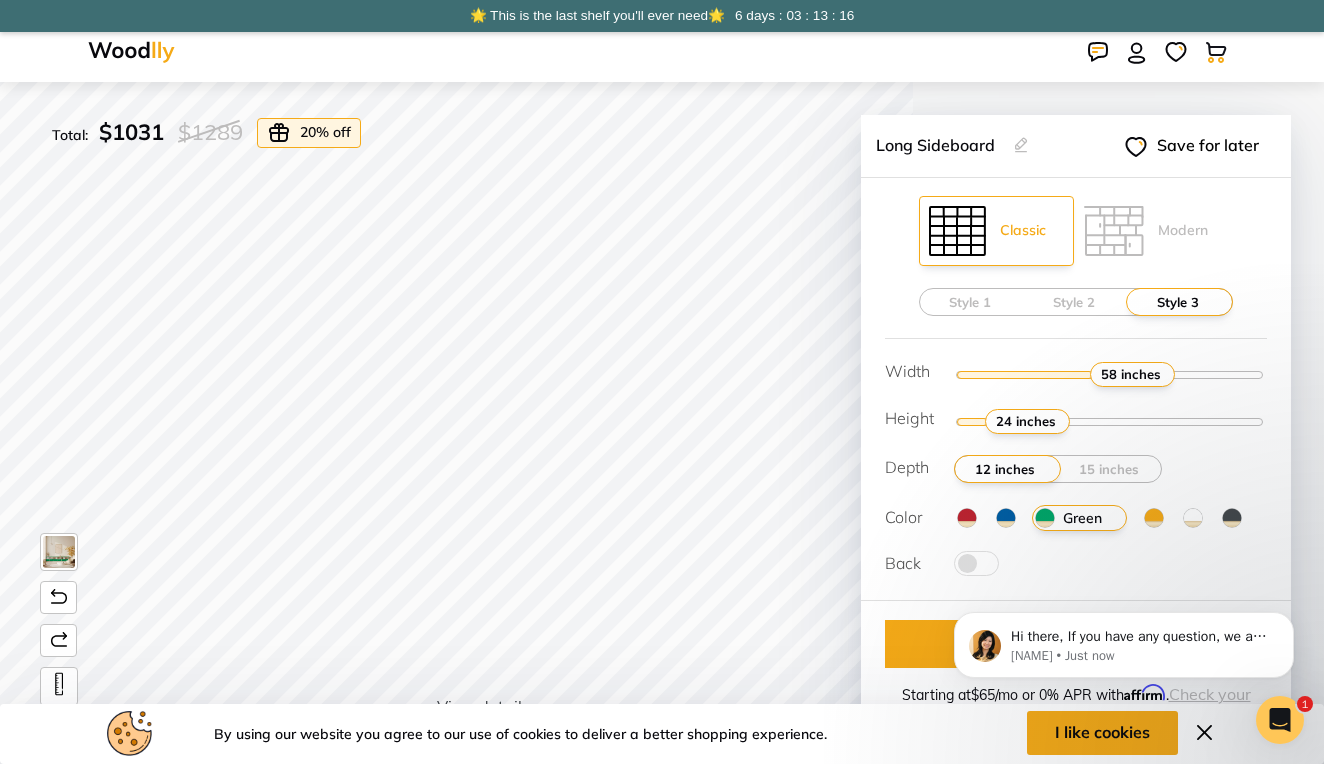 click at bounding box center (131, 52) 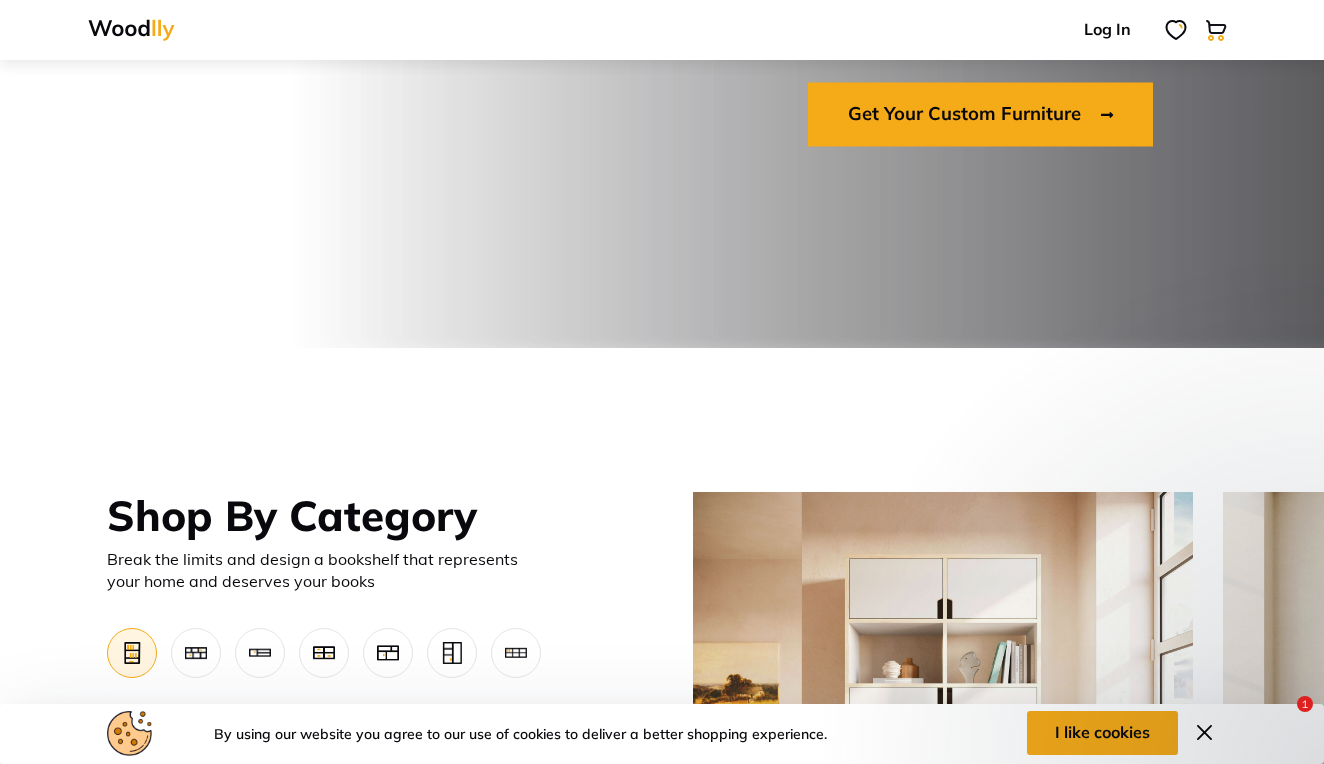 scroll, scrollTop: 401, scrollLeft: 0, axis: vertical 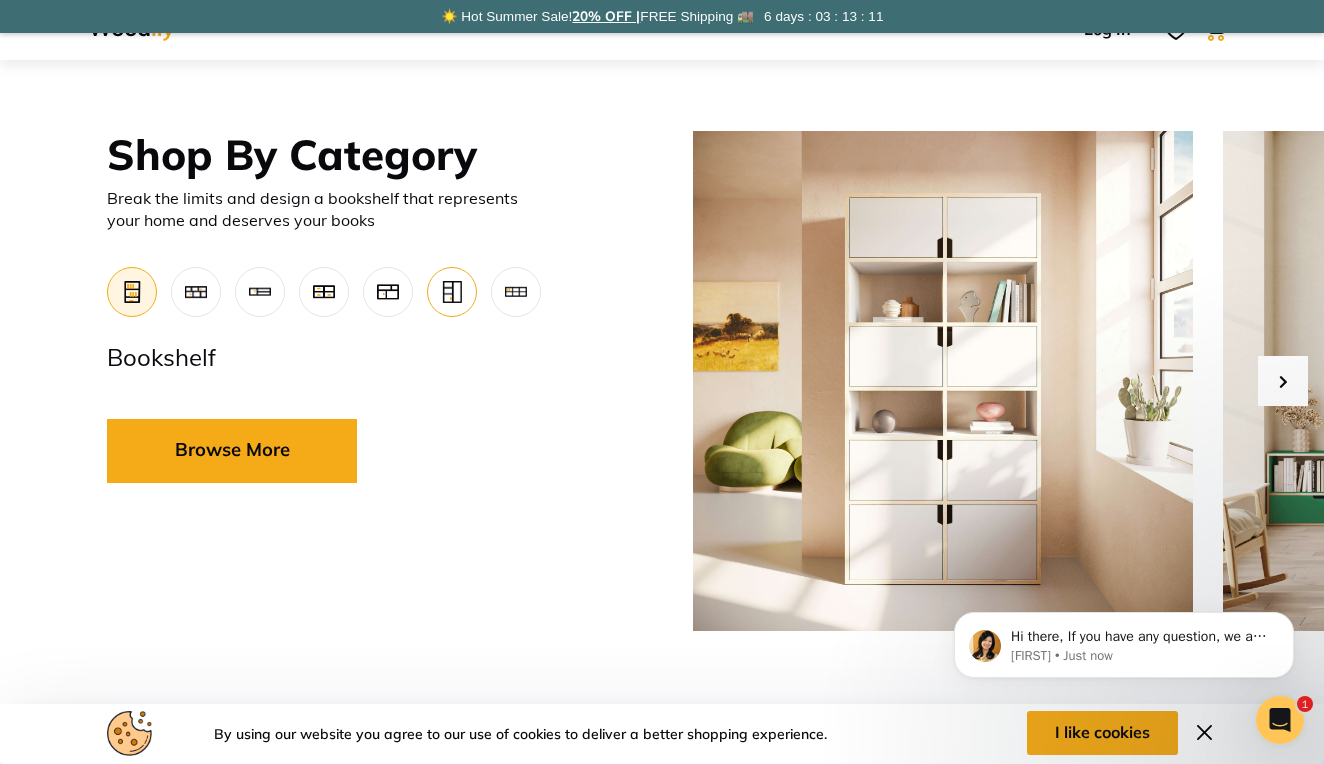 click at bounding box center (452, 292) 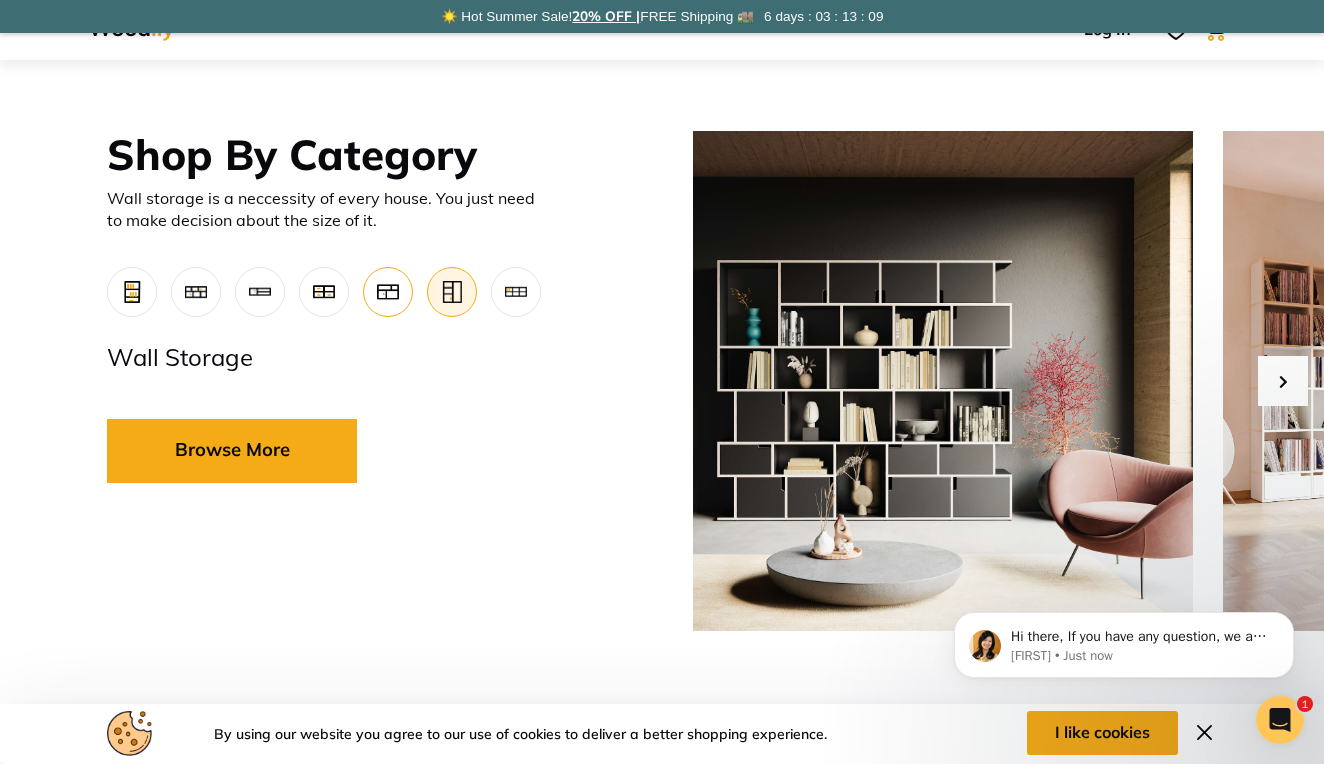 click at bounding box center [388, 292] 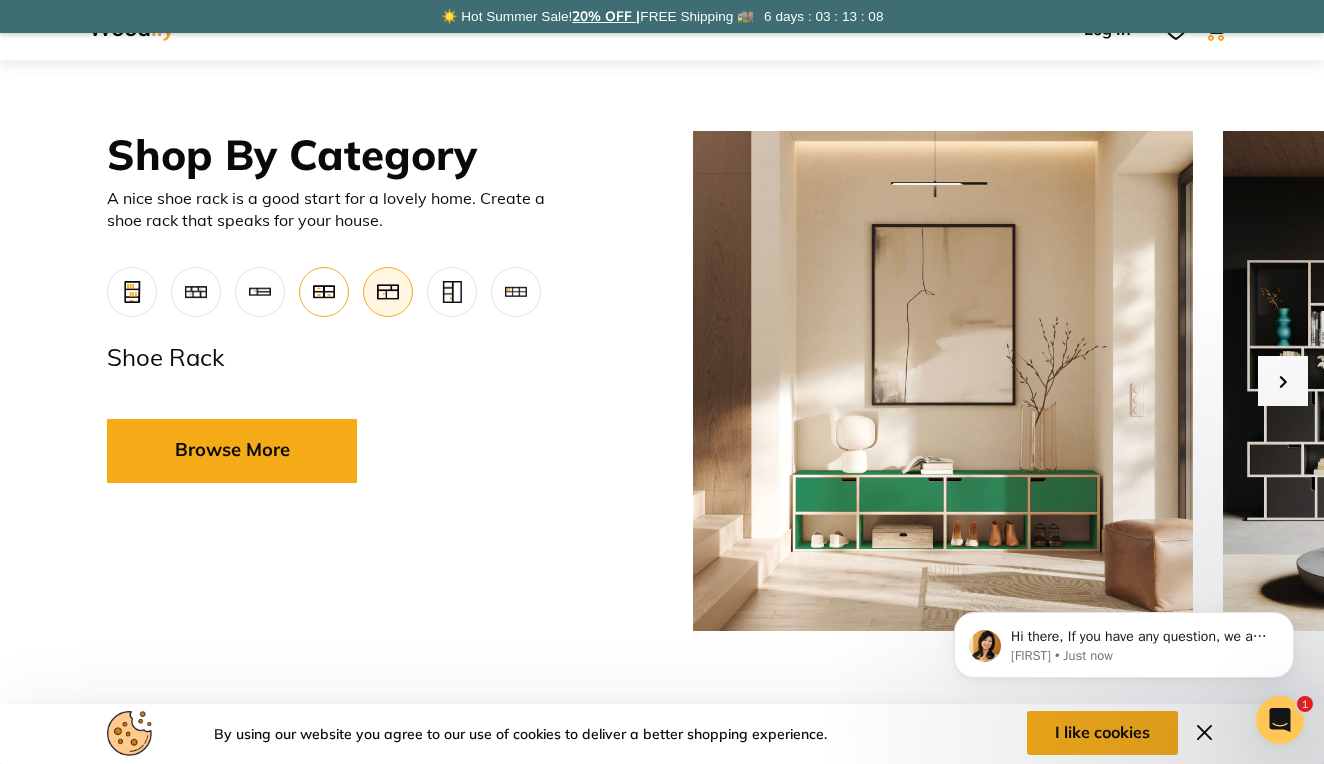 click at bounding box center (324, 292) 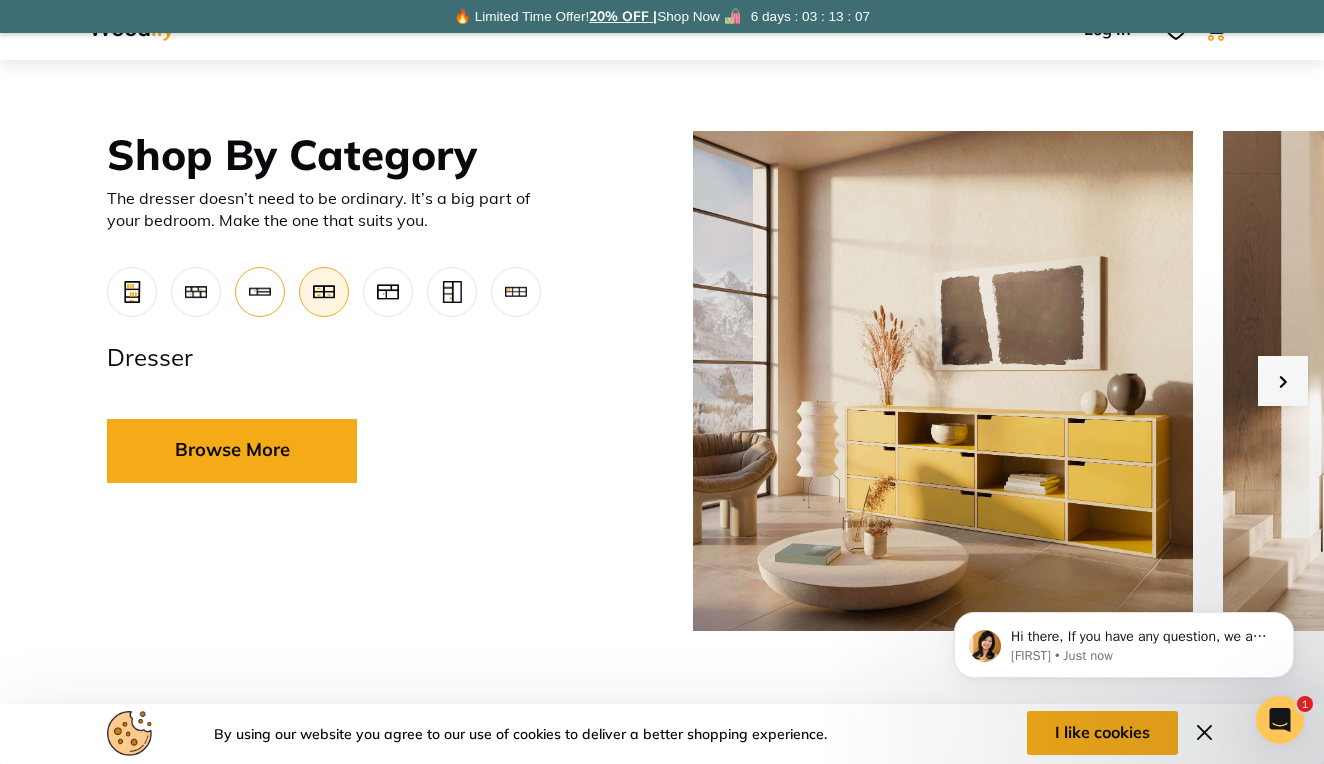 click at bounding box center [260, 292] 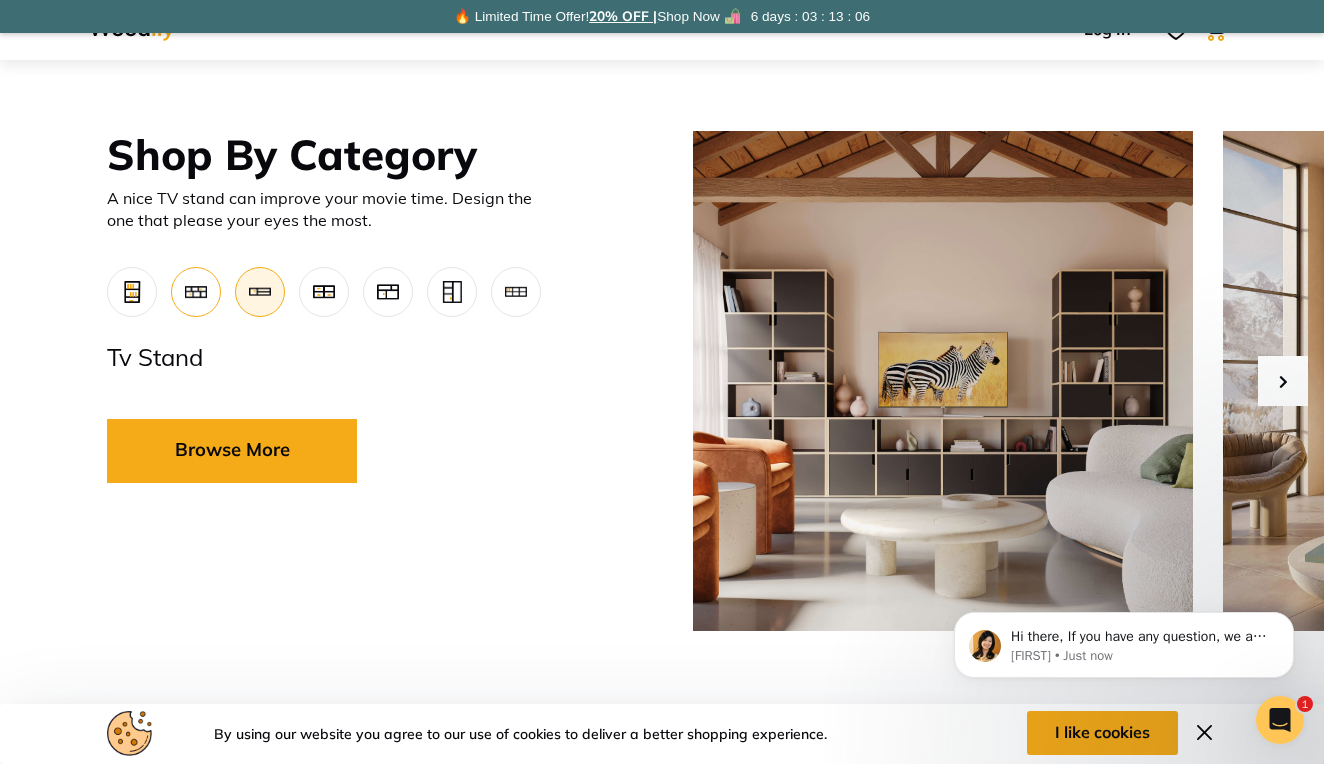 click at bounding box center (196, 292) 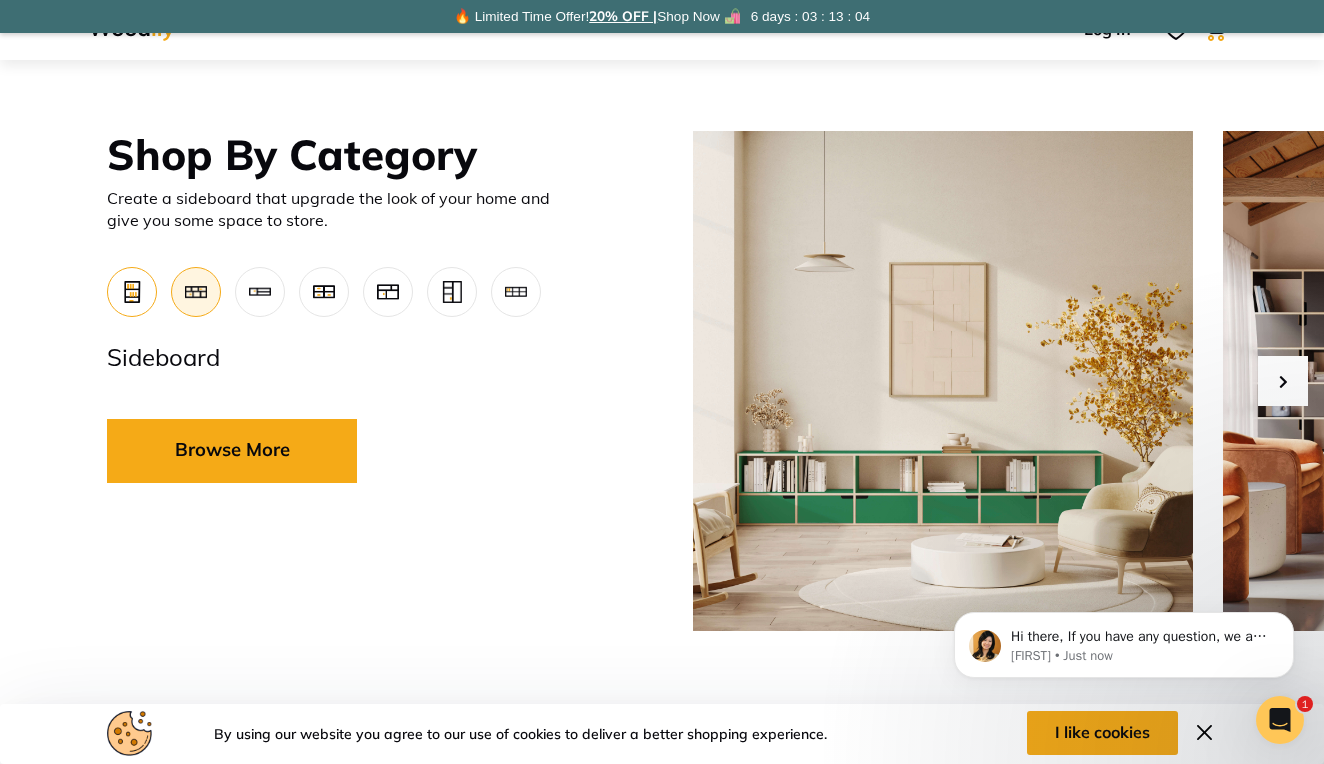 click at bounding box center [132, 292] 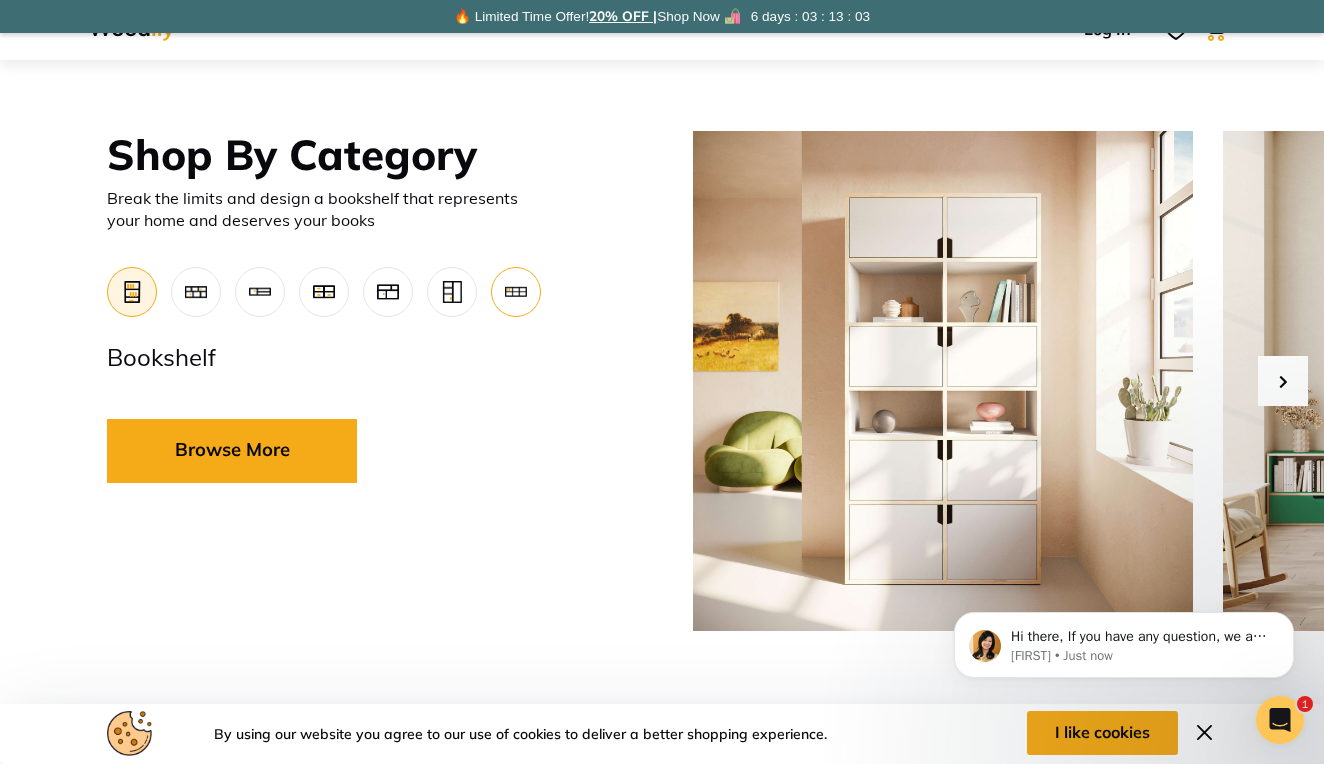 click at bounding box center (516, 292) 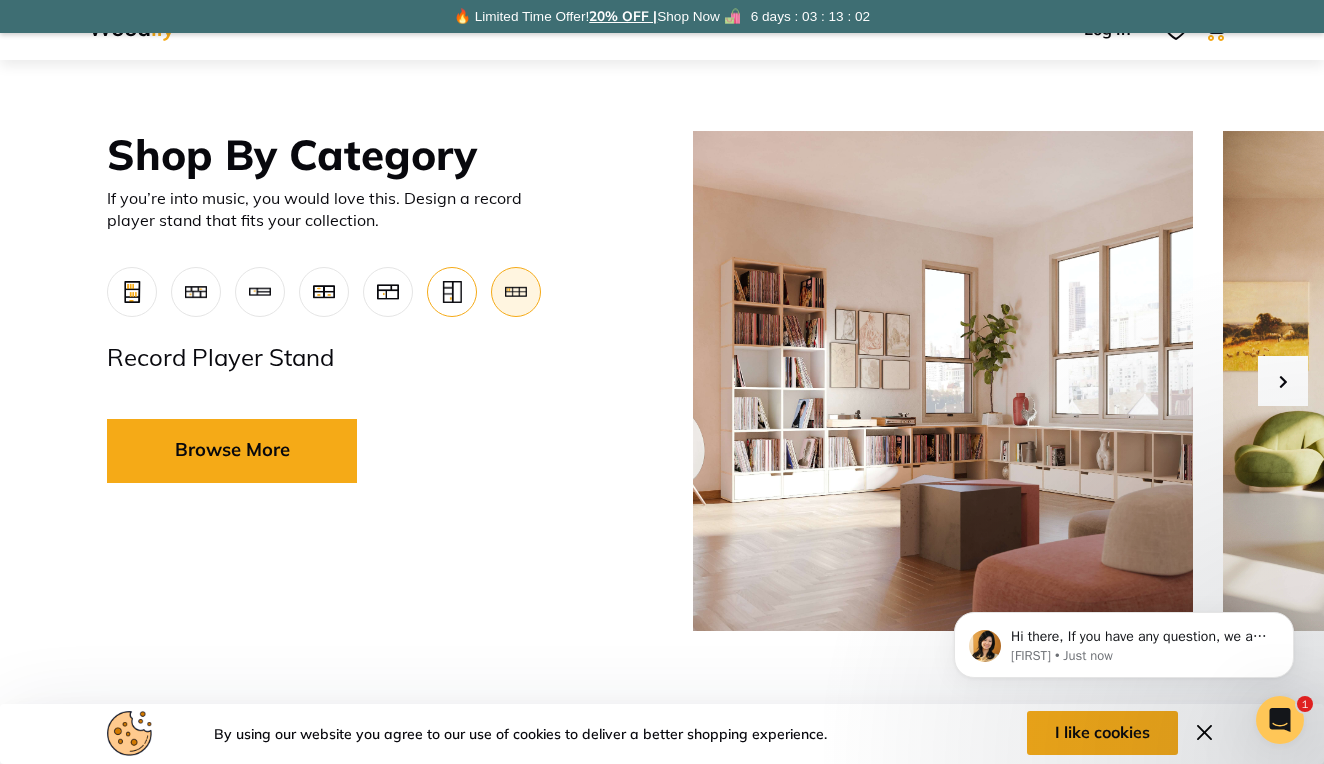 click at bounding box center (452, 292) 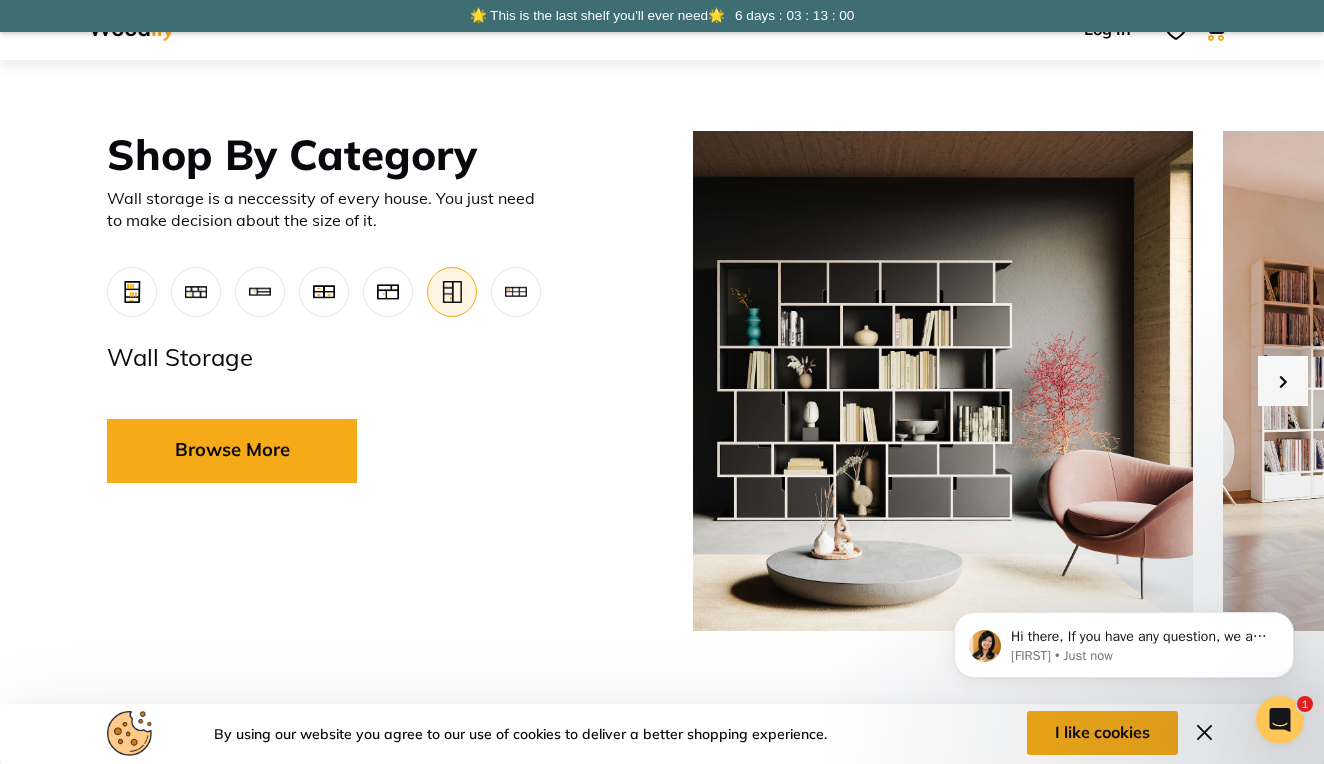 click at bounding box center [452, 292] 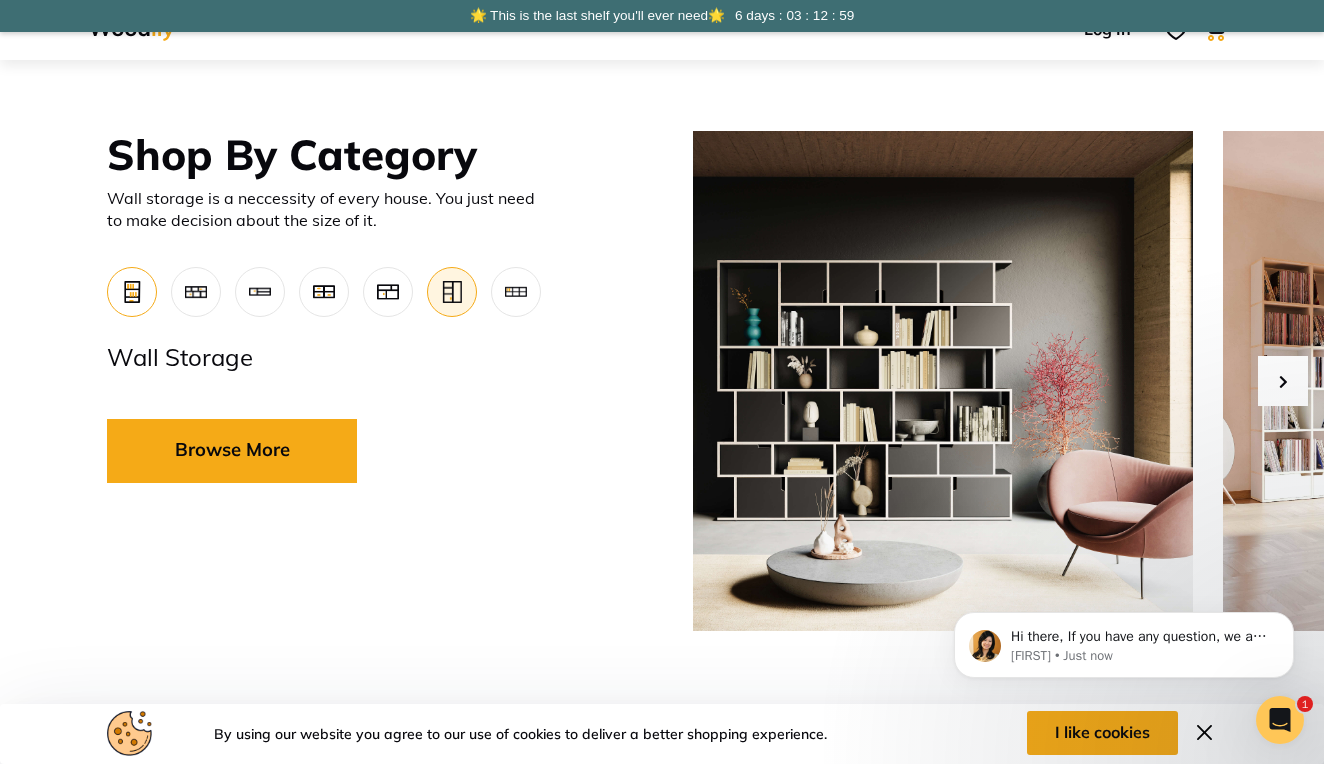 click at bounding box center [132, 292] 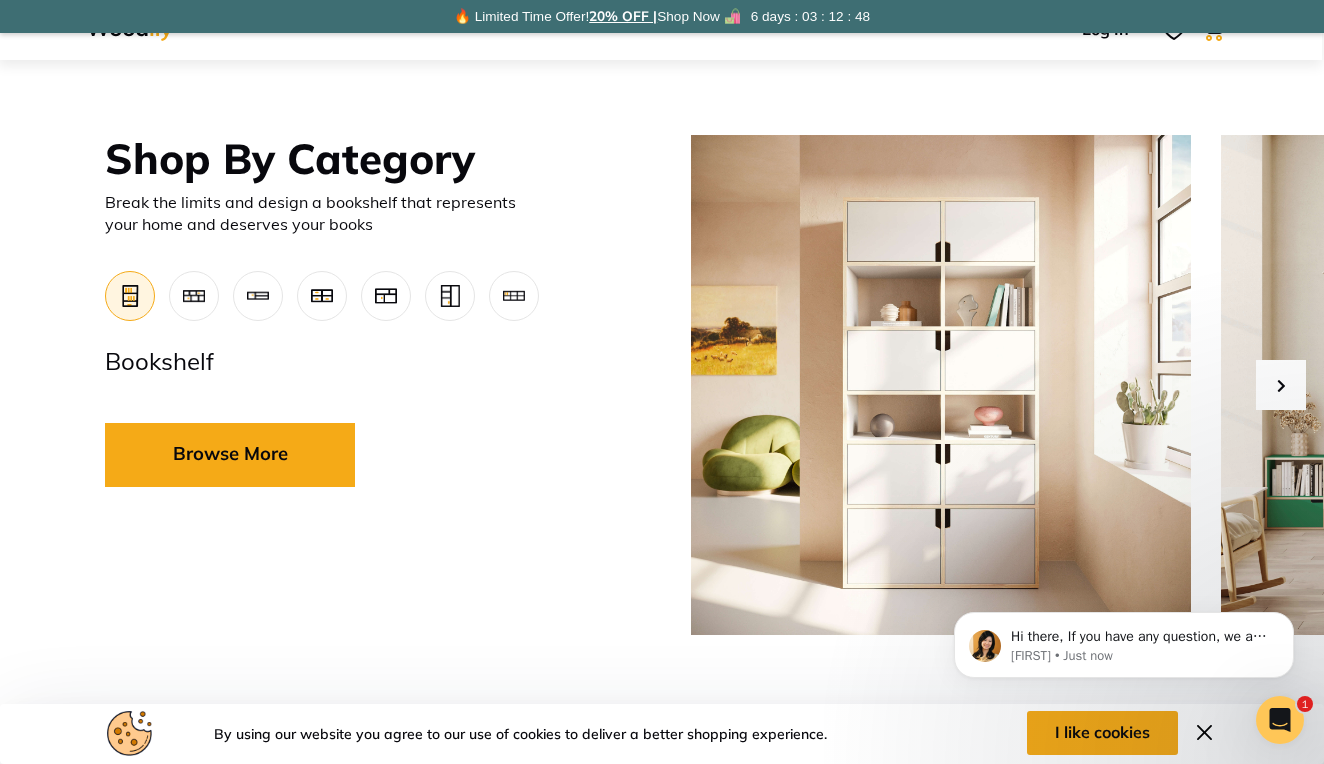 scroll, scrollTop: 741, scrollLeft: 2, axis: both 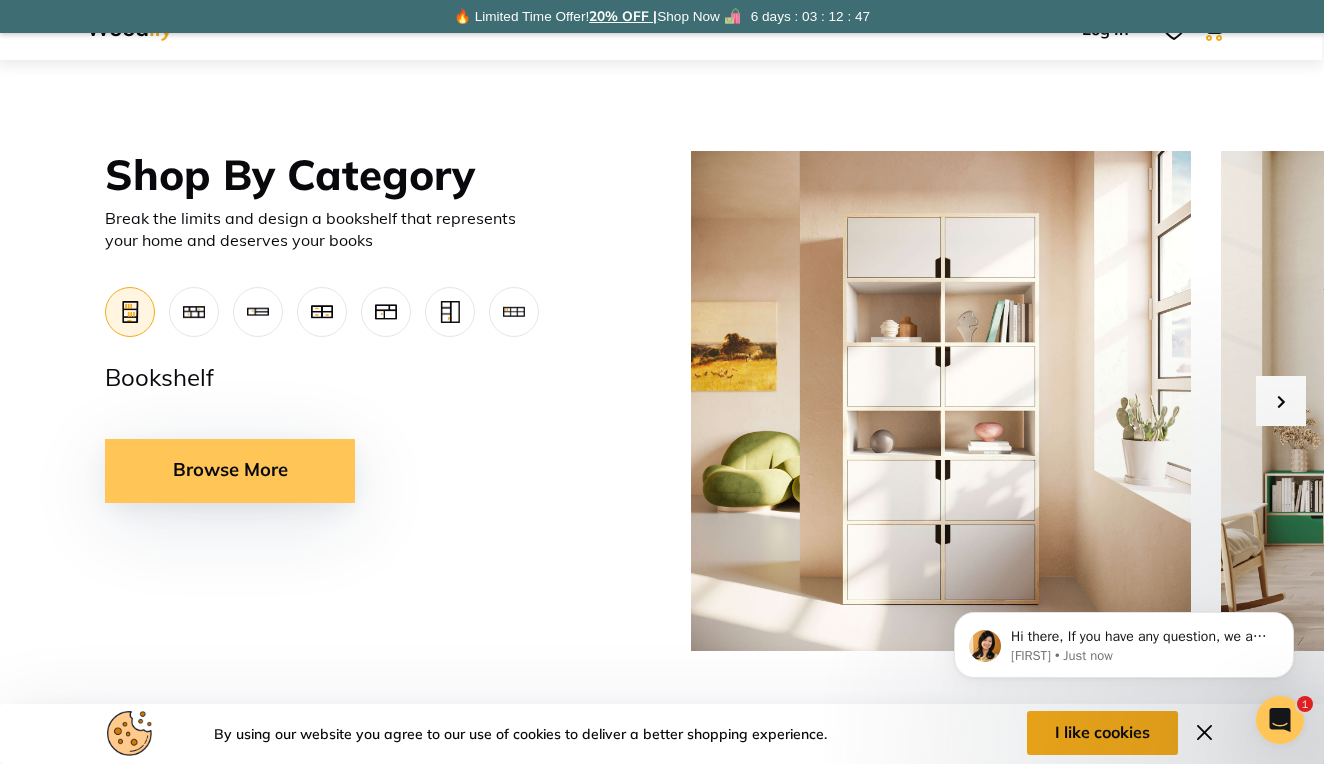 click on "Browse More" at bounding box center (230, 471) 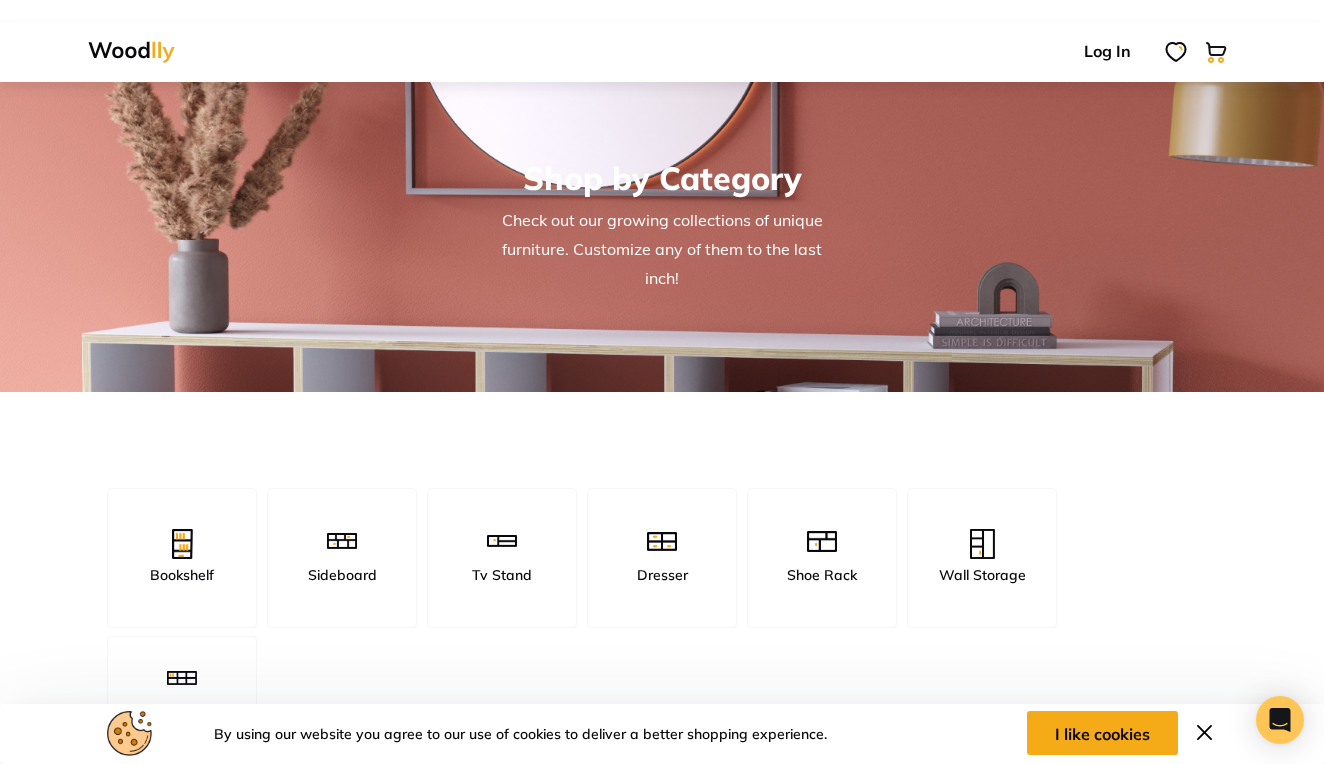 scroll, scrollTop: 0, scrollLeft: 0, axis: both 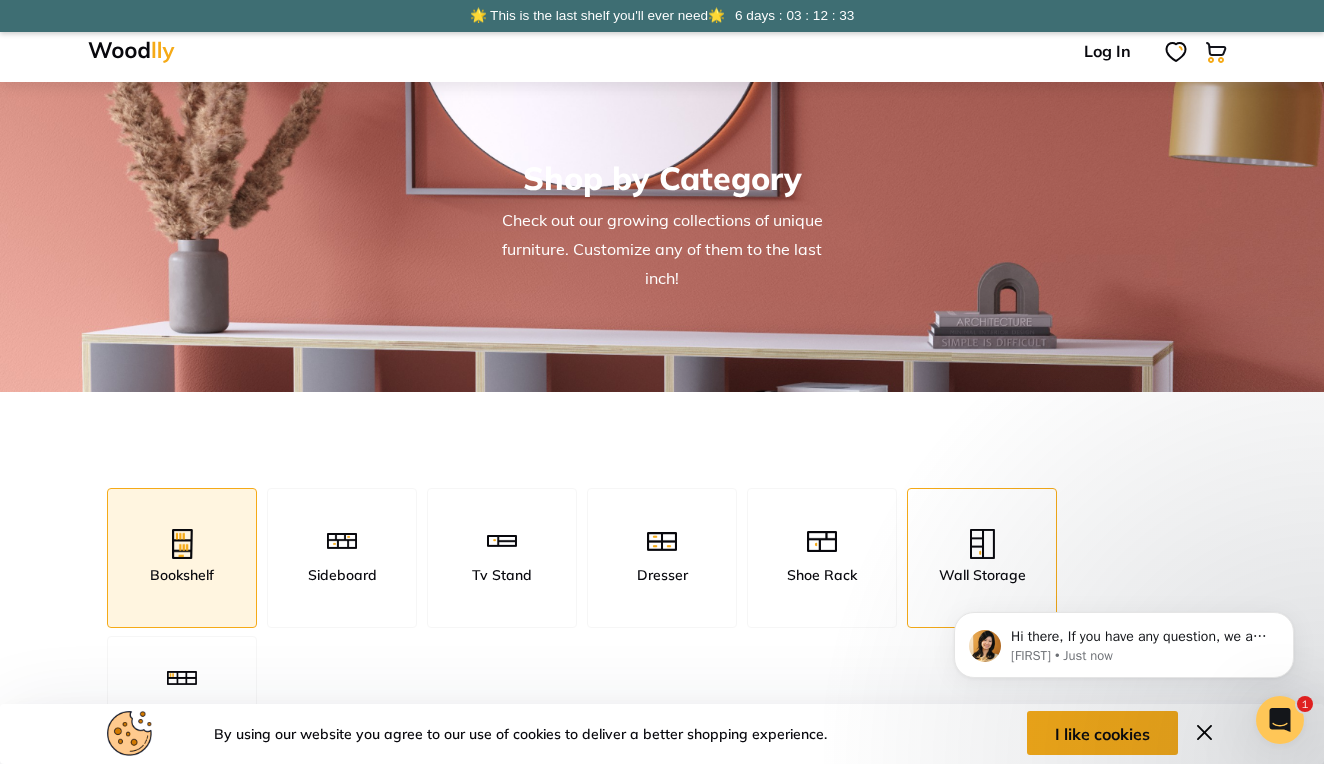 click at bounding box center (982, 546) 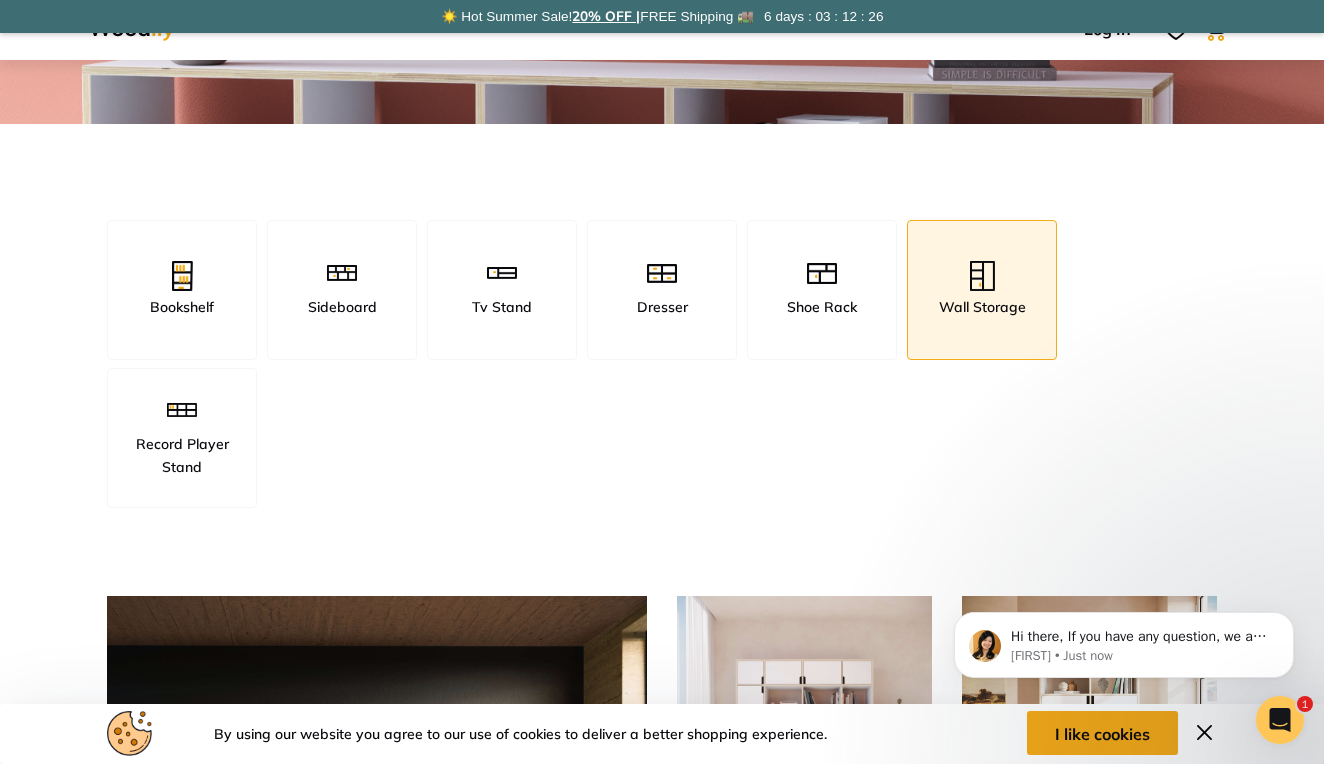 scroll, scrollTop: 216, scrollLeft: 0, axis: vertical 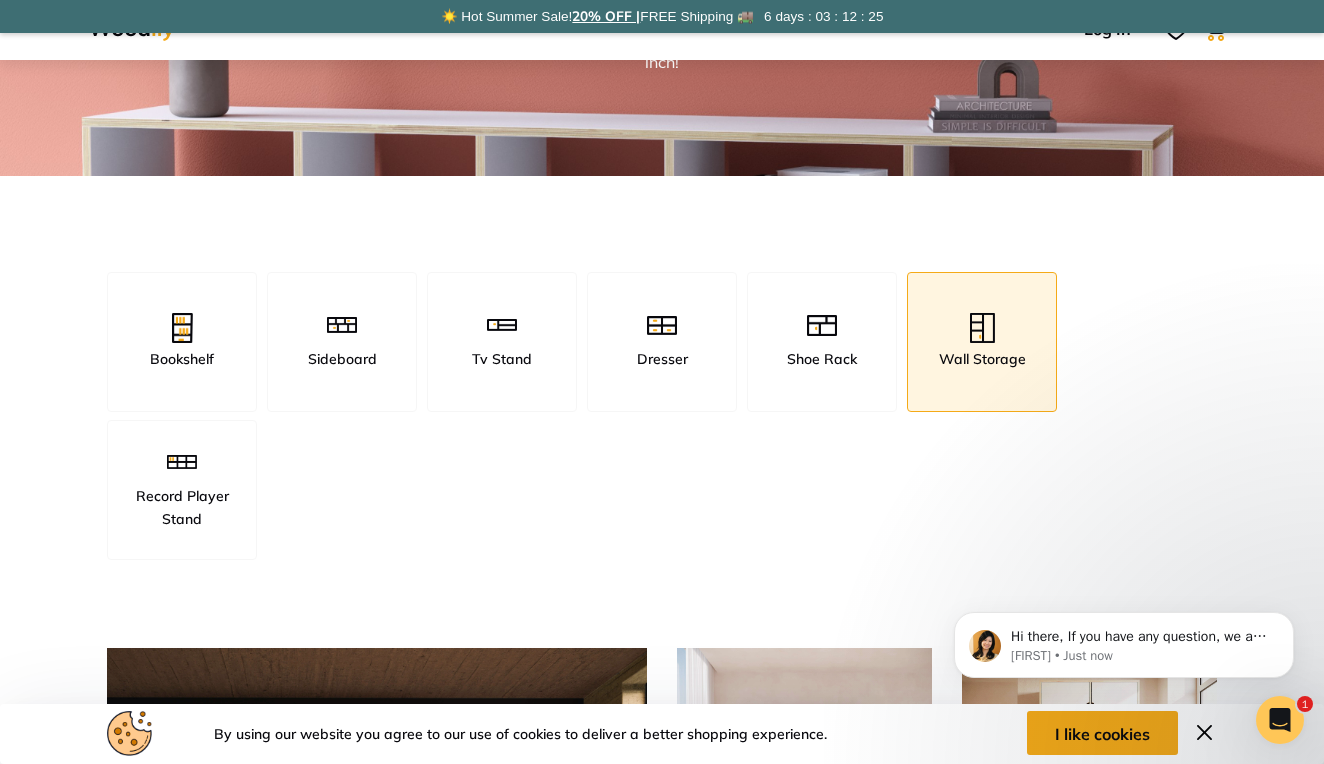 click at bounding box center (982, 330) 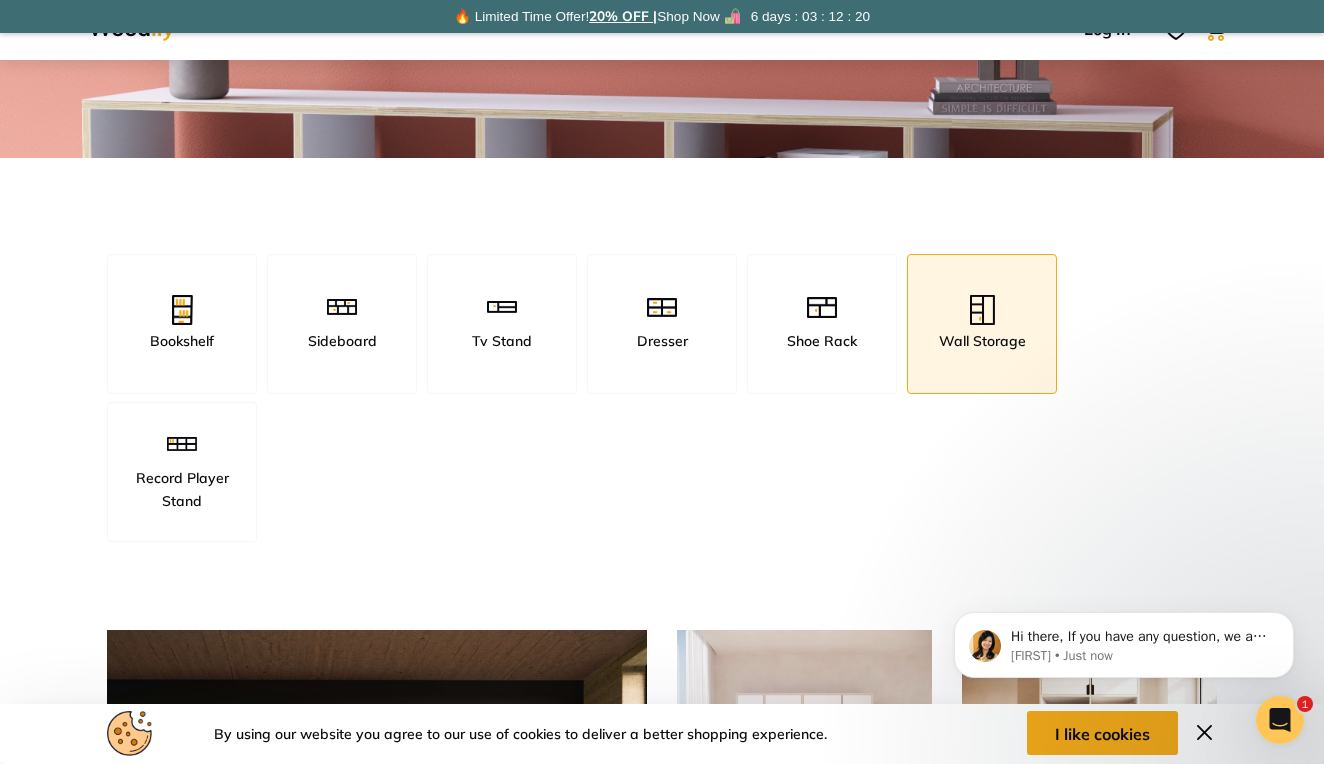 scroll, scrollTop: 155, scrollLeft: 0, axis: vertical 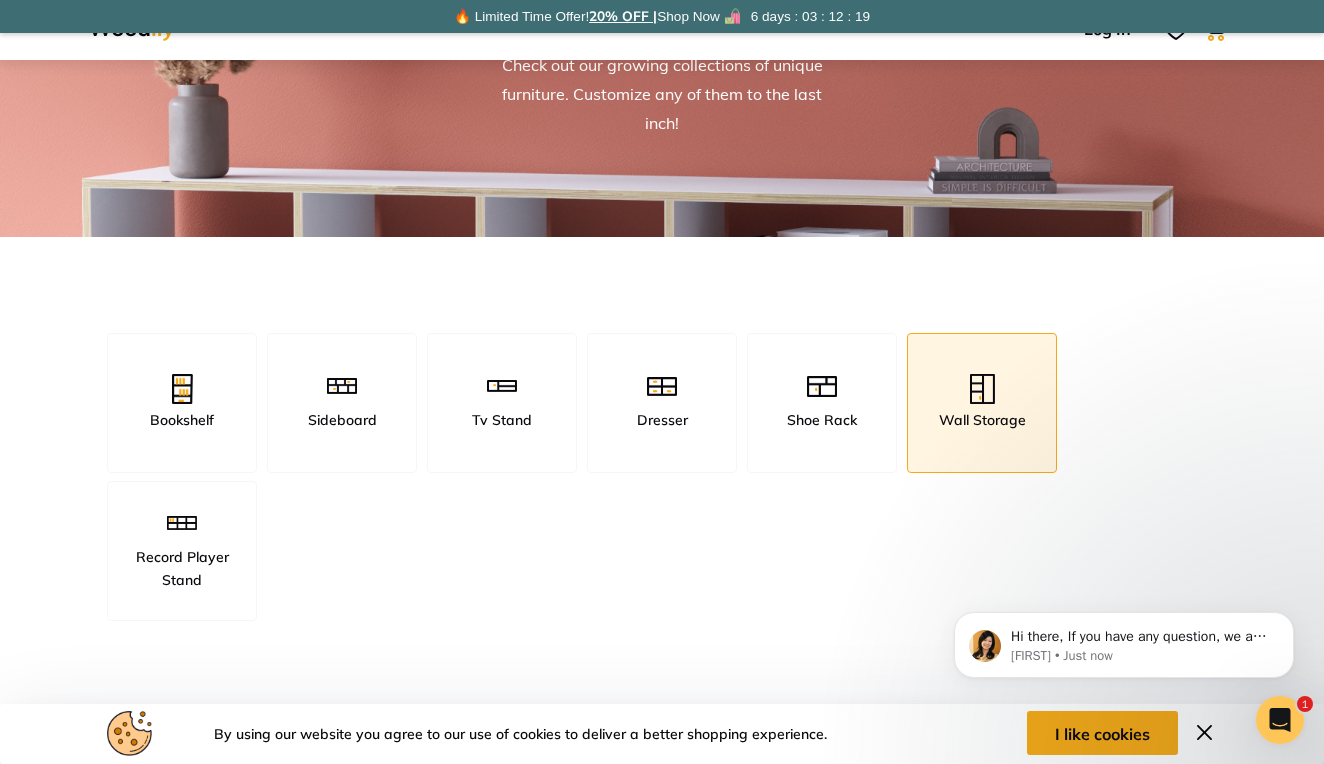 click at bounding box center [982, 389] 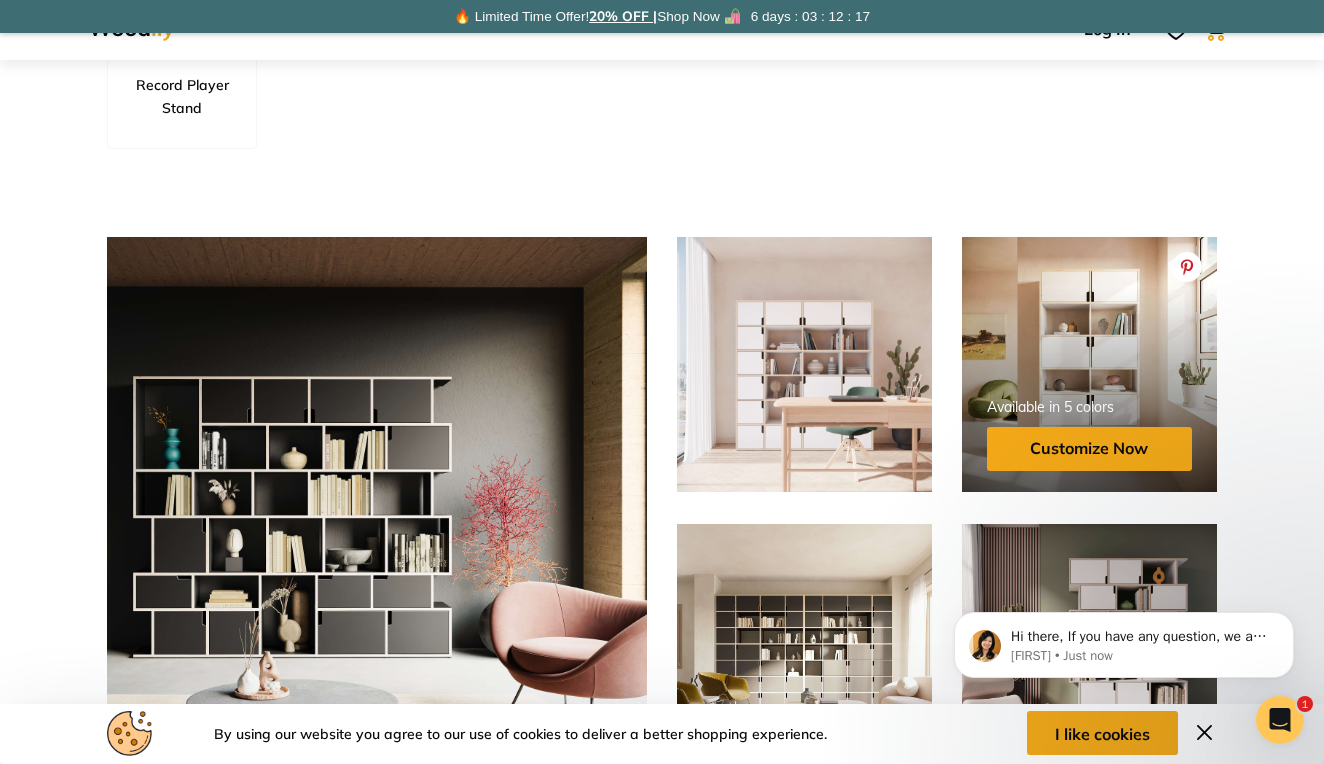 scroll, scrollTop: 630, scrollLeft: 0, axis: vertical 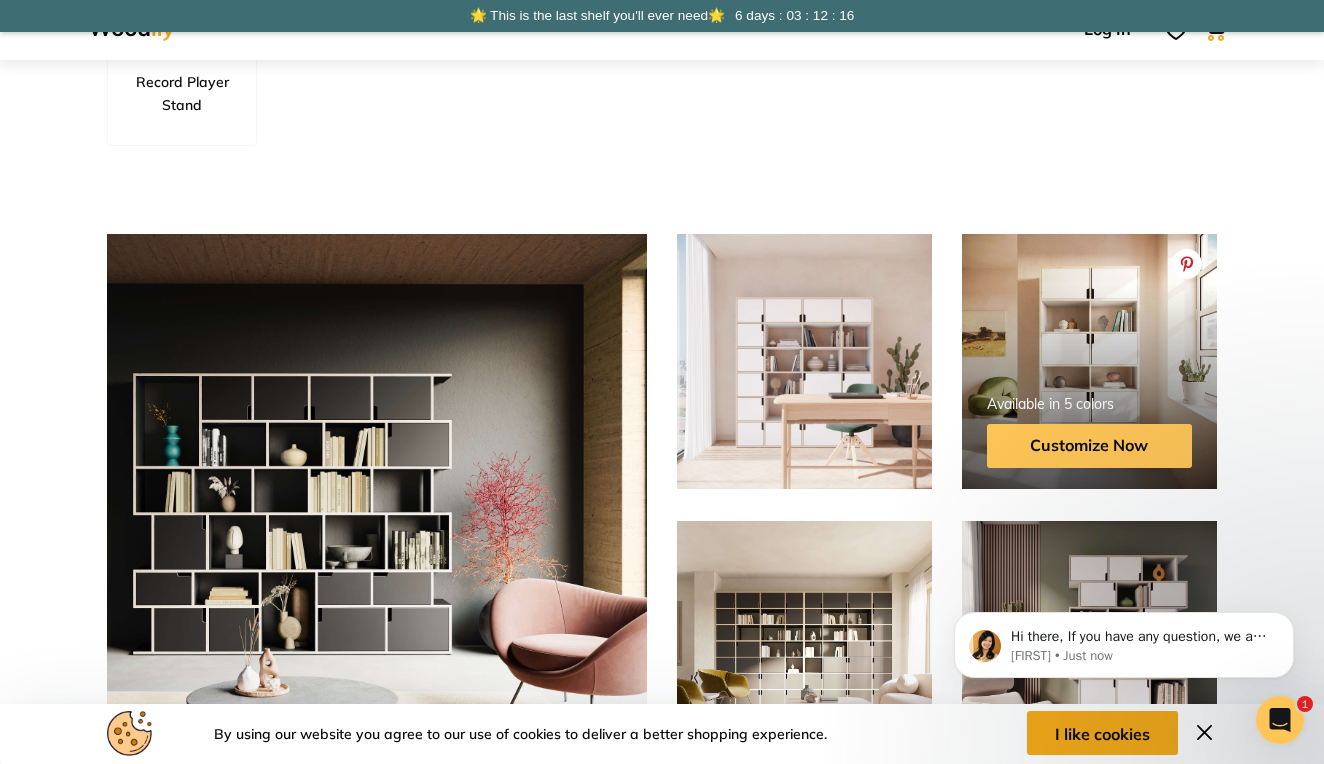 click on "Customize Now" at bounding box center [1089, 446] 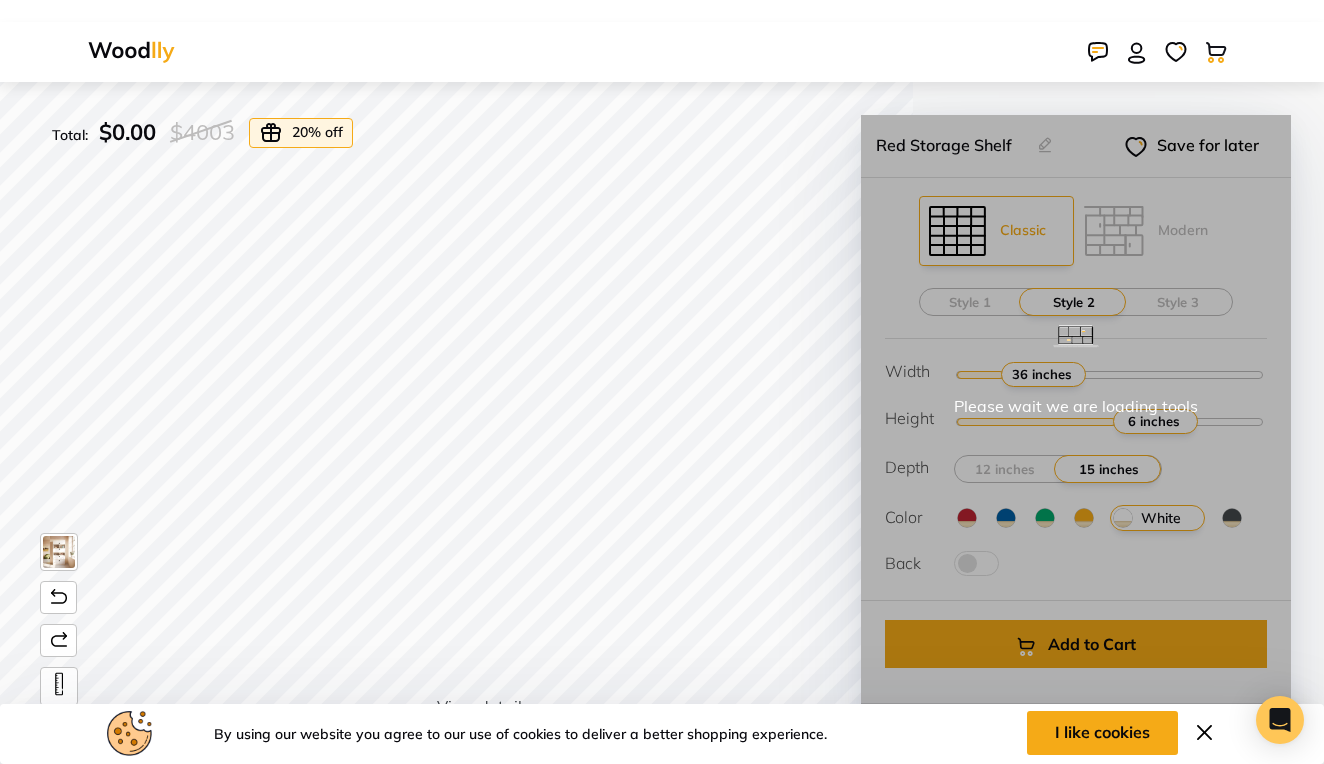 scroll, scrollTop: 0, scrollLeft: 0, axis: both 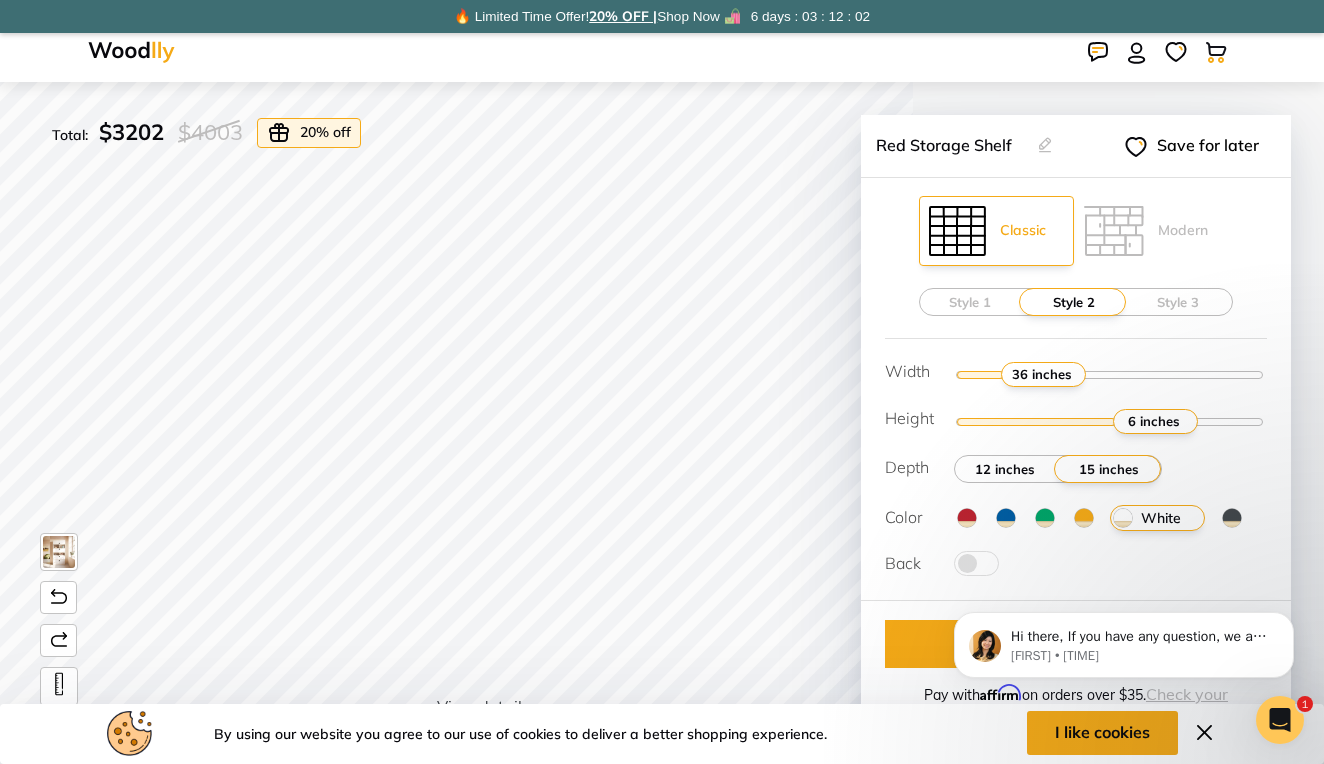 click on "12 inches" at bounding box center [1005, 469] 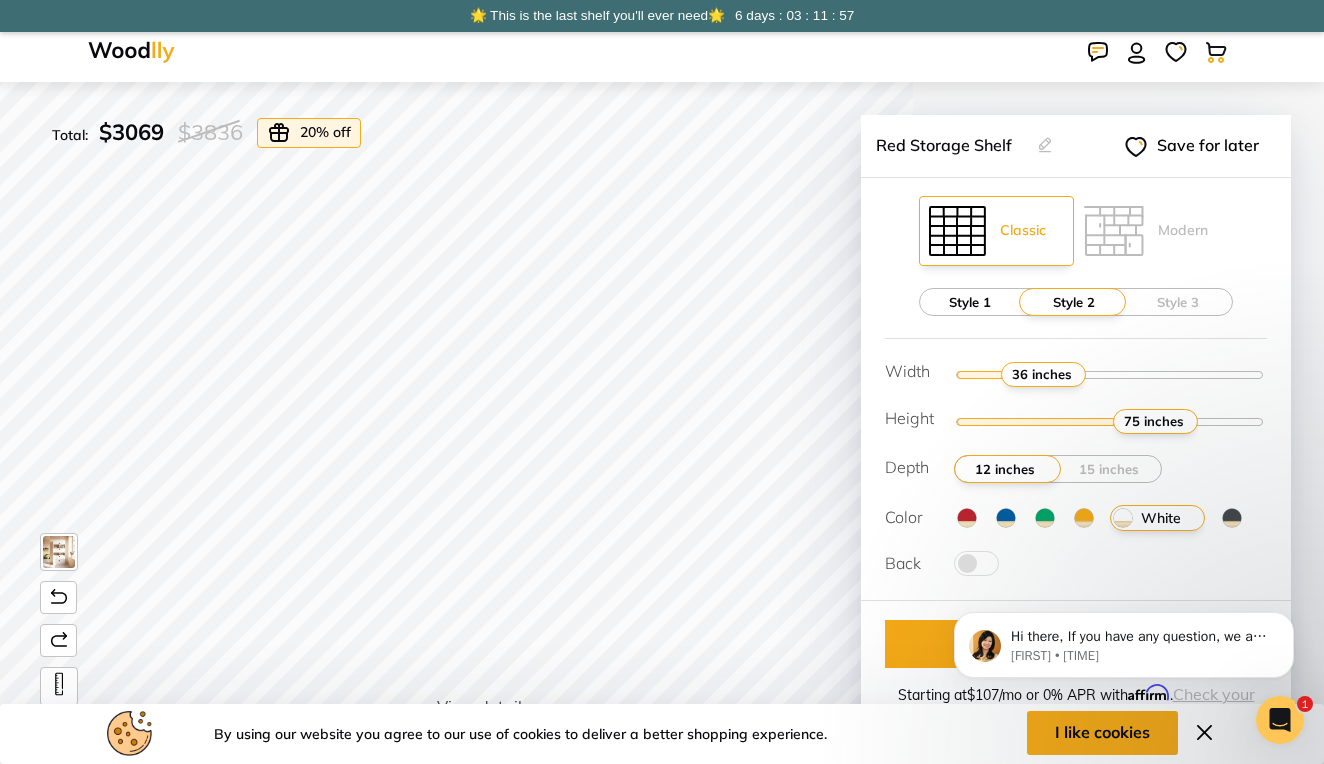 click on "Style 1" at bounding box center [970, 302] 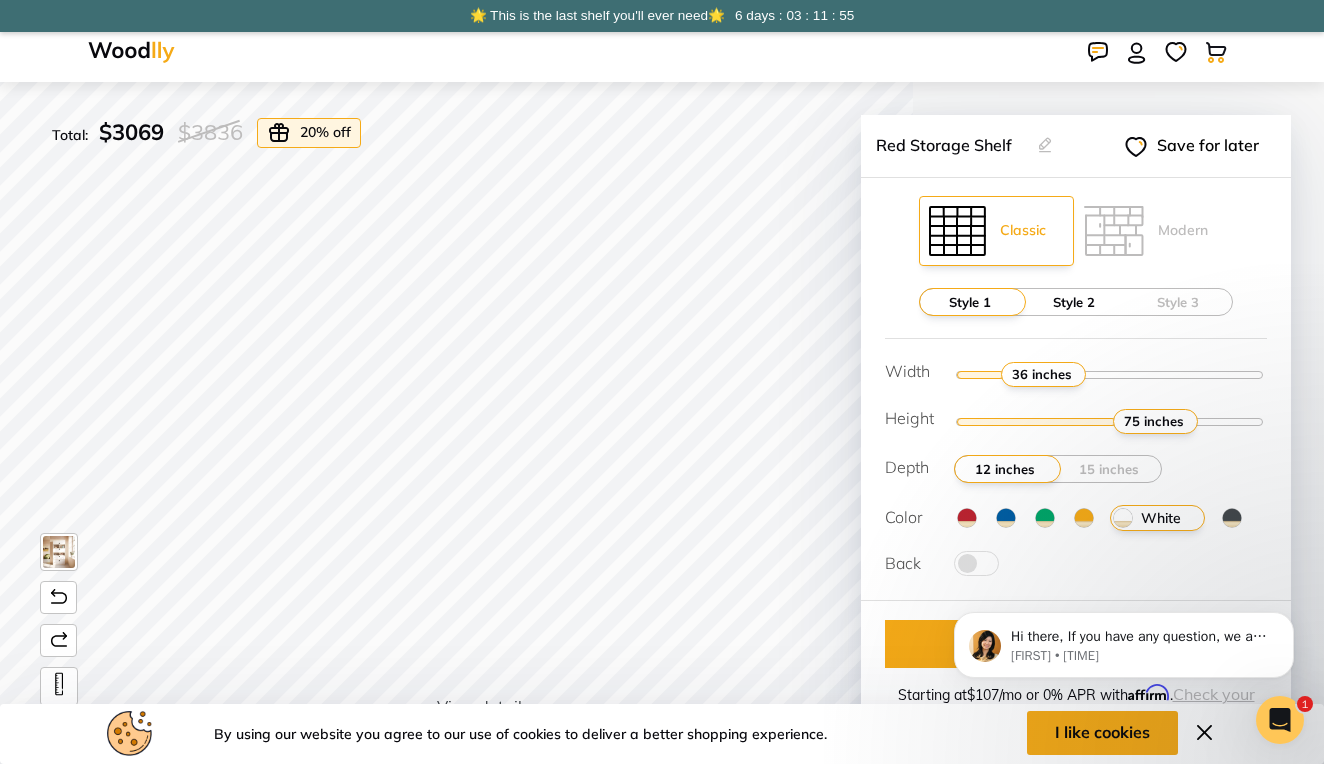 click on "Style 2" at bounding box center [1074, 302] 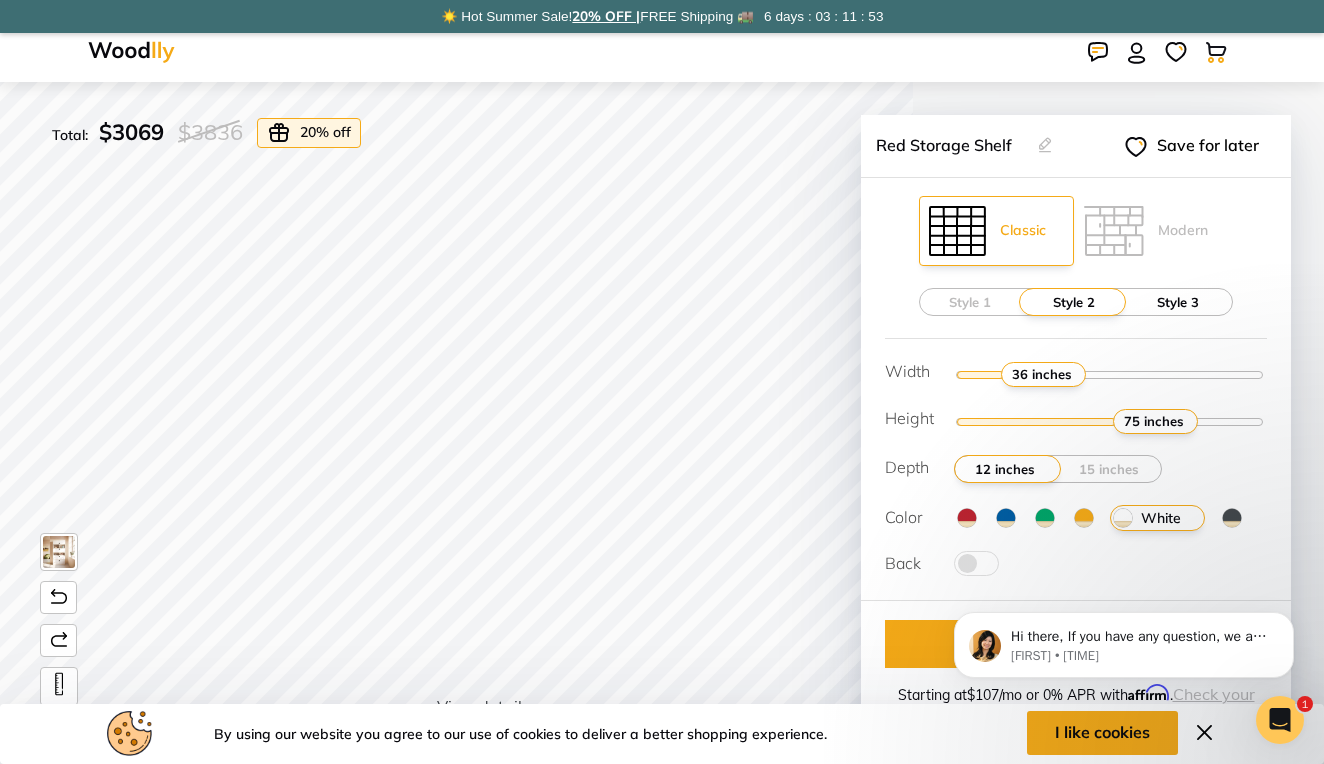 click on "Style 3" at bounding box center [1178, 302] 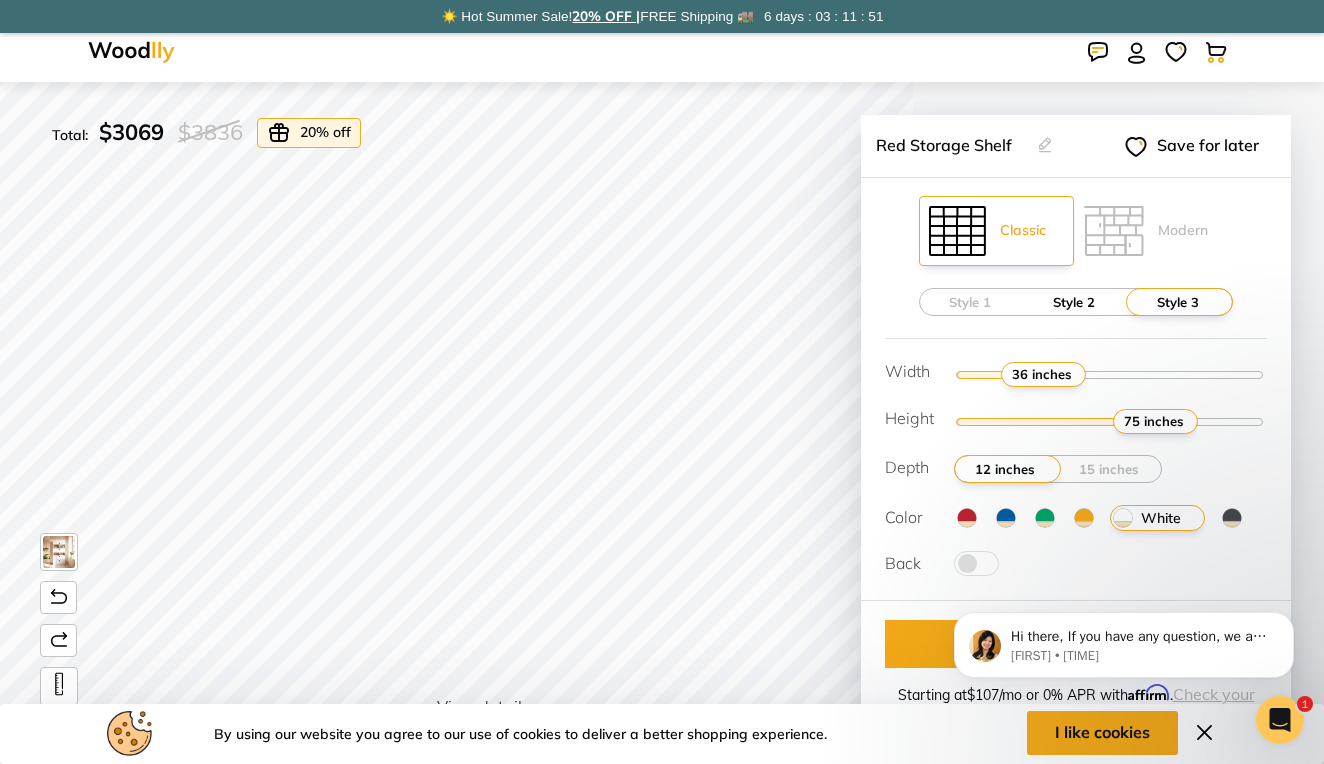 click on "Style 2" at bounding box center [1074, 302] 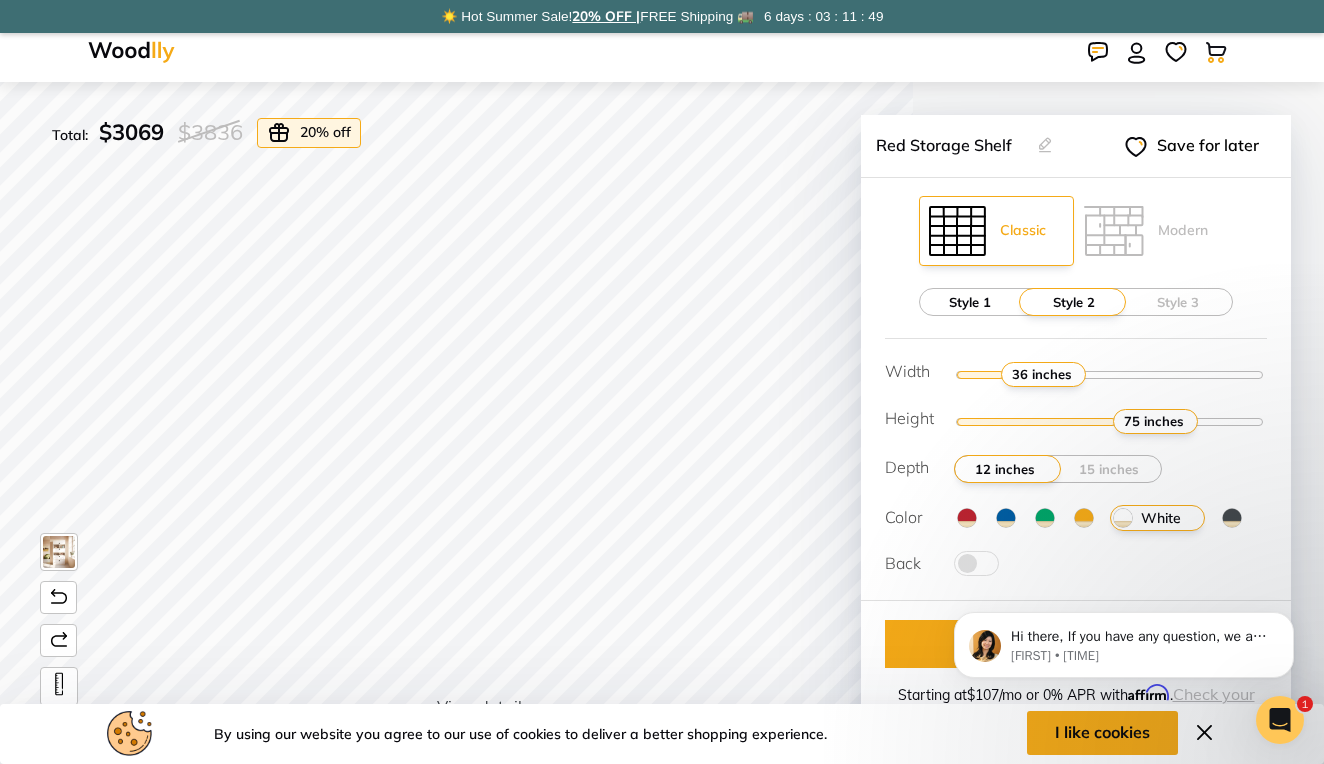 click on "Style 1" at bounding box center (970, 302) 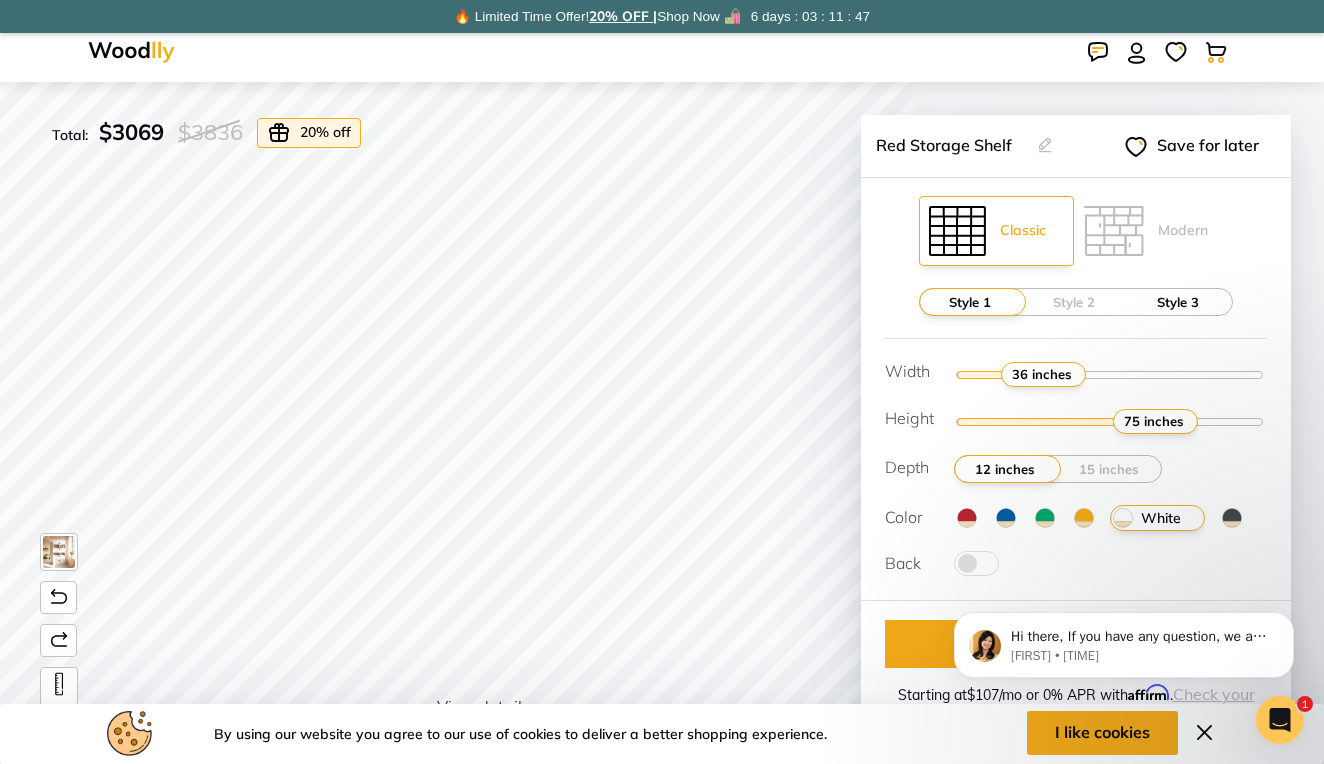 click on "Style 3" at bounding box center [1178, 302] 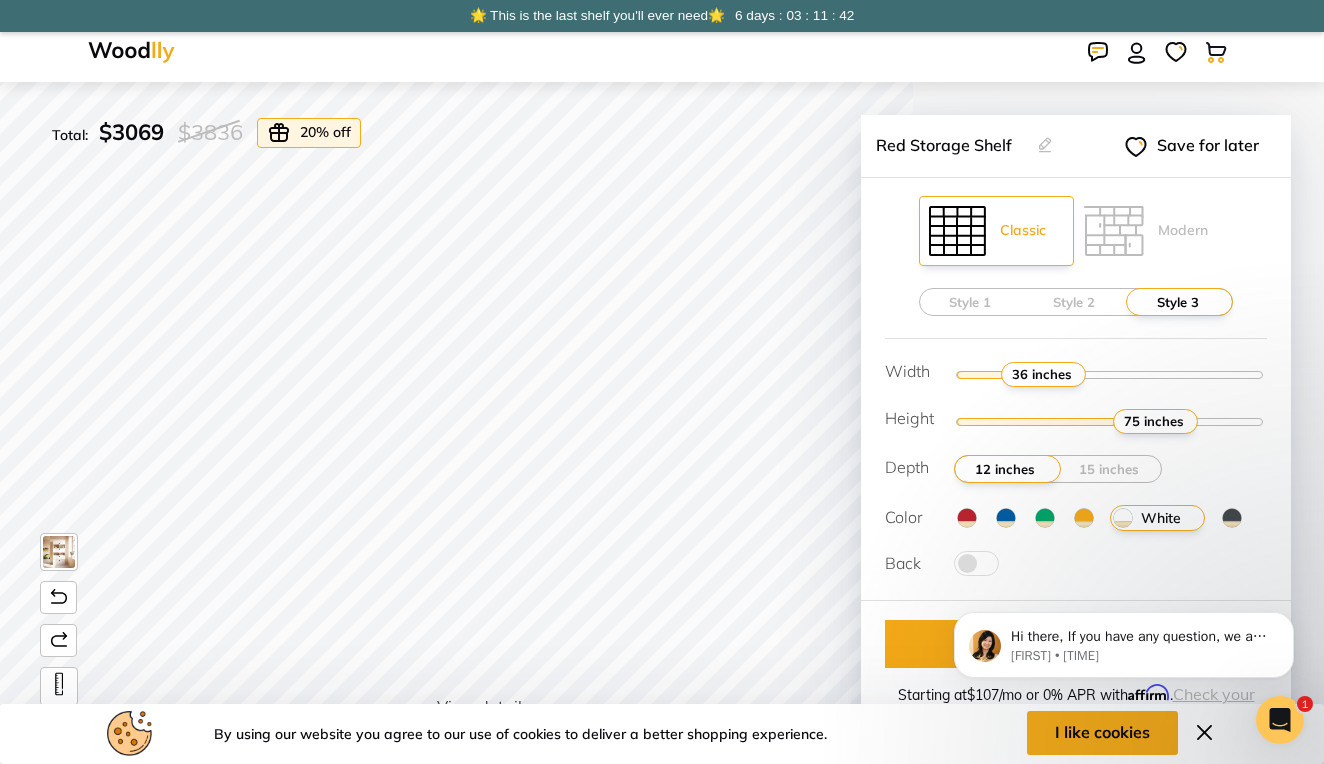 click at bounding box center [1084, 518] 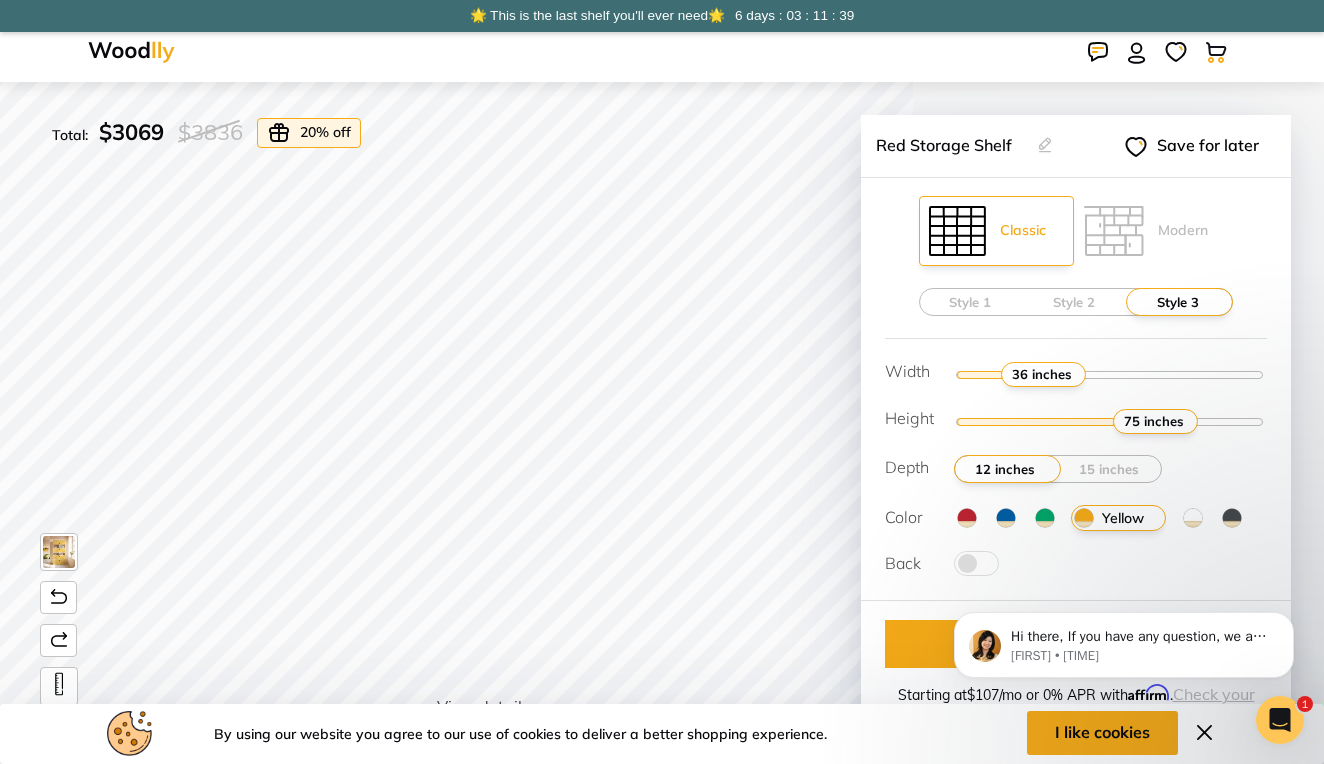 click on "Red" at bounding box center (966, 518) 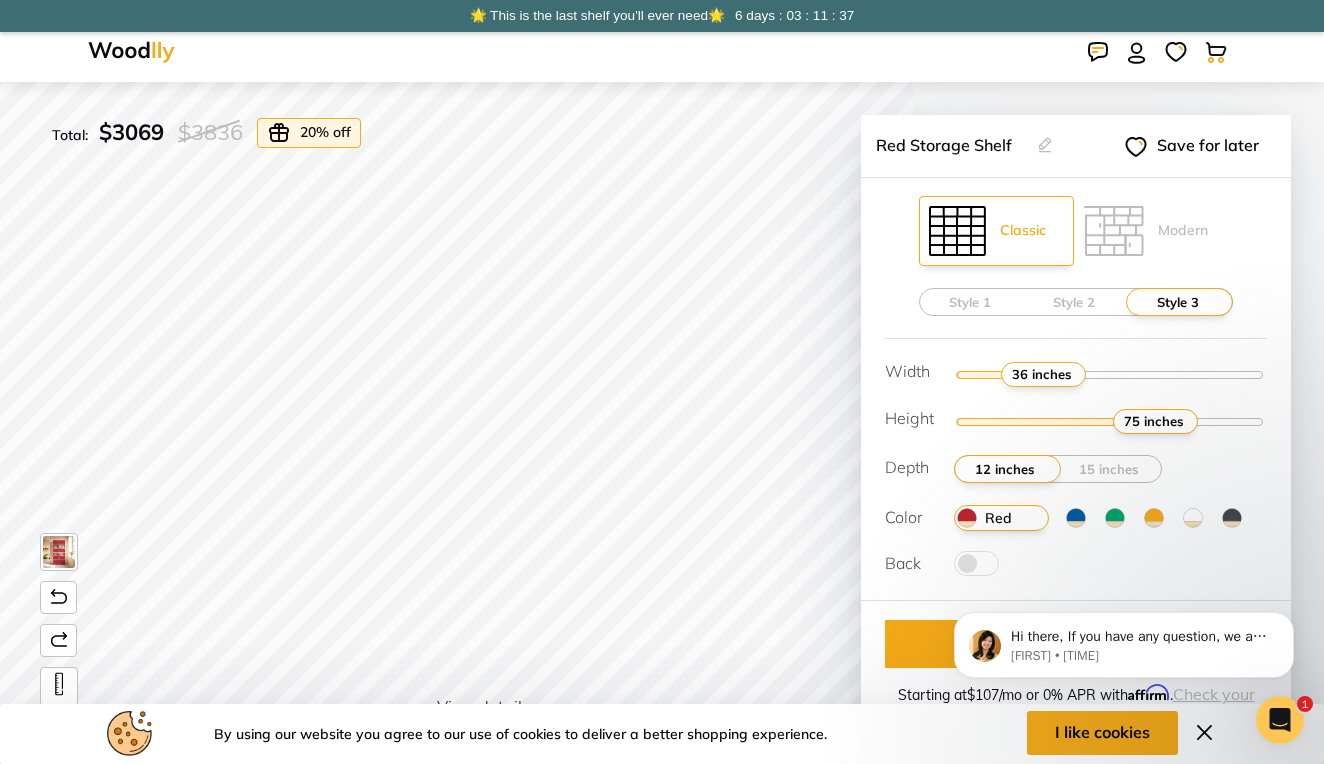 click on "Blue" at bounding box center [1075, 518] 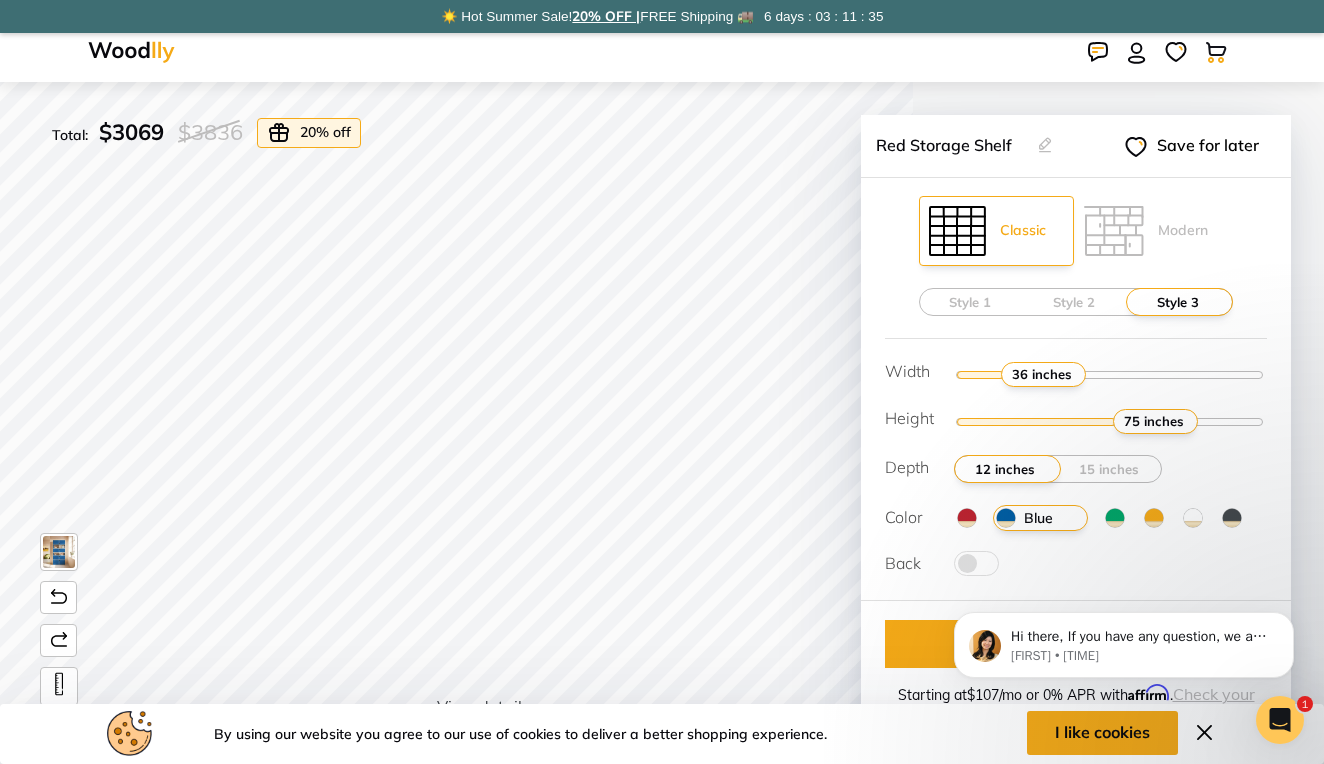 click on "Green" at bounding box center (1114, 518) 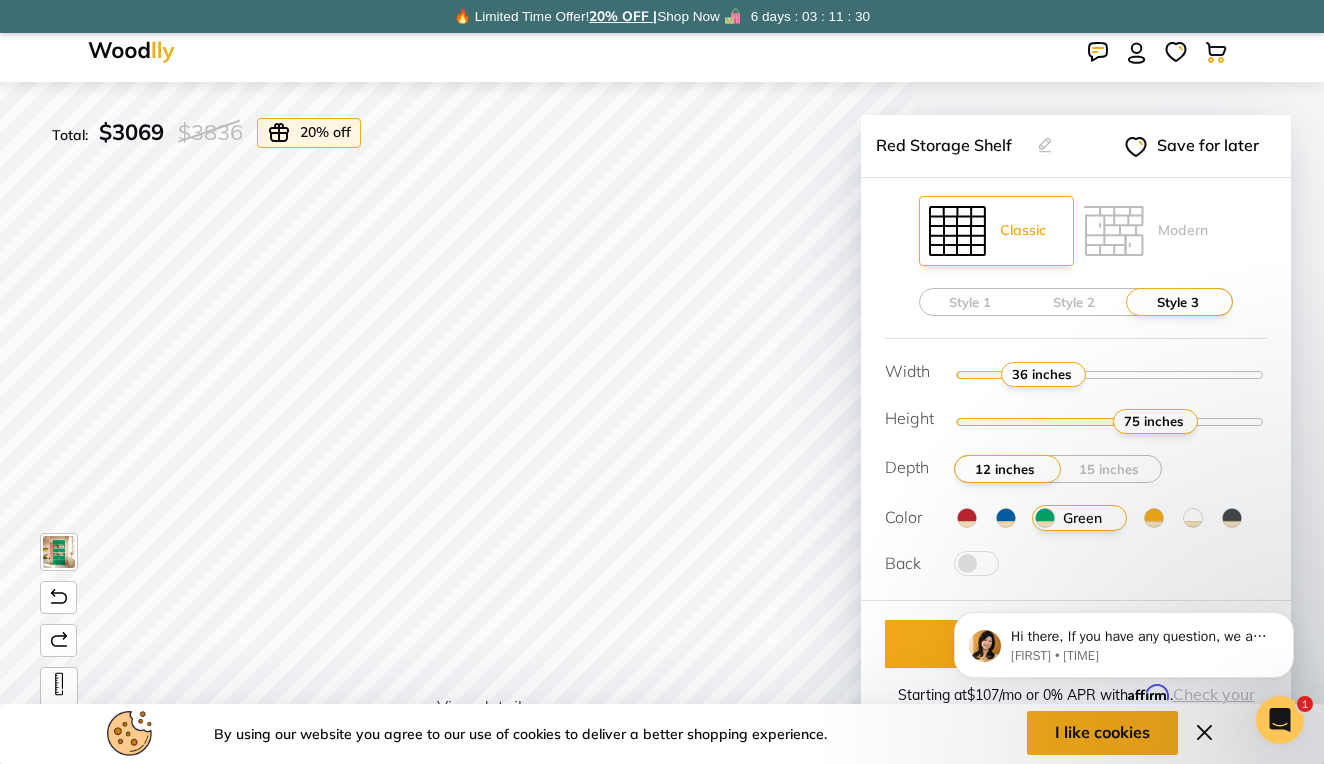 click at bounding box center (1154, 518) 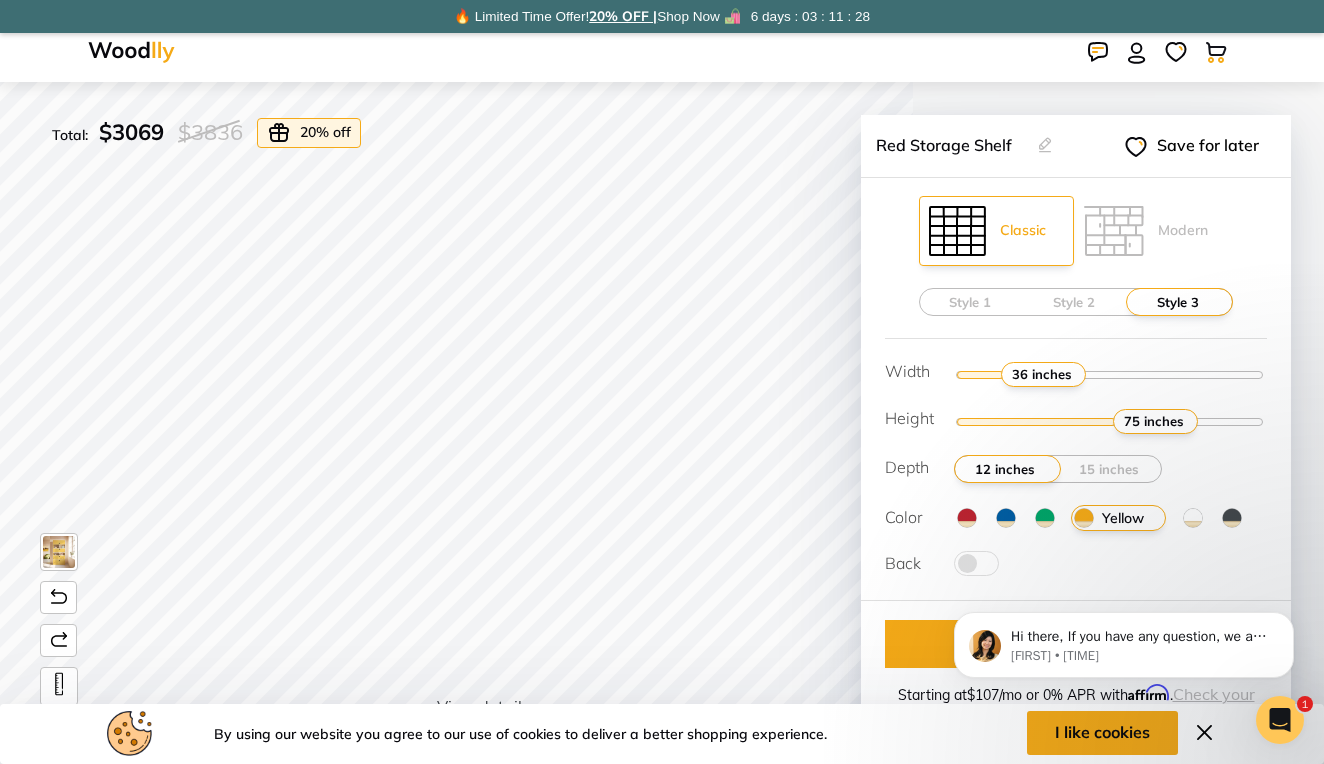 click at bounding box center [1232, 518] 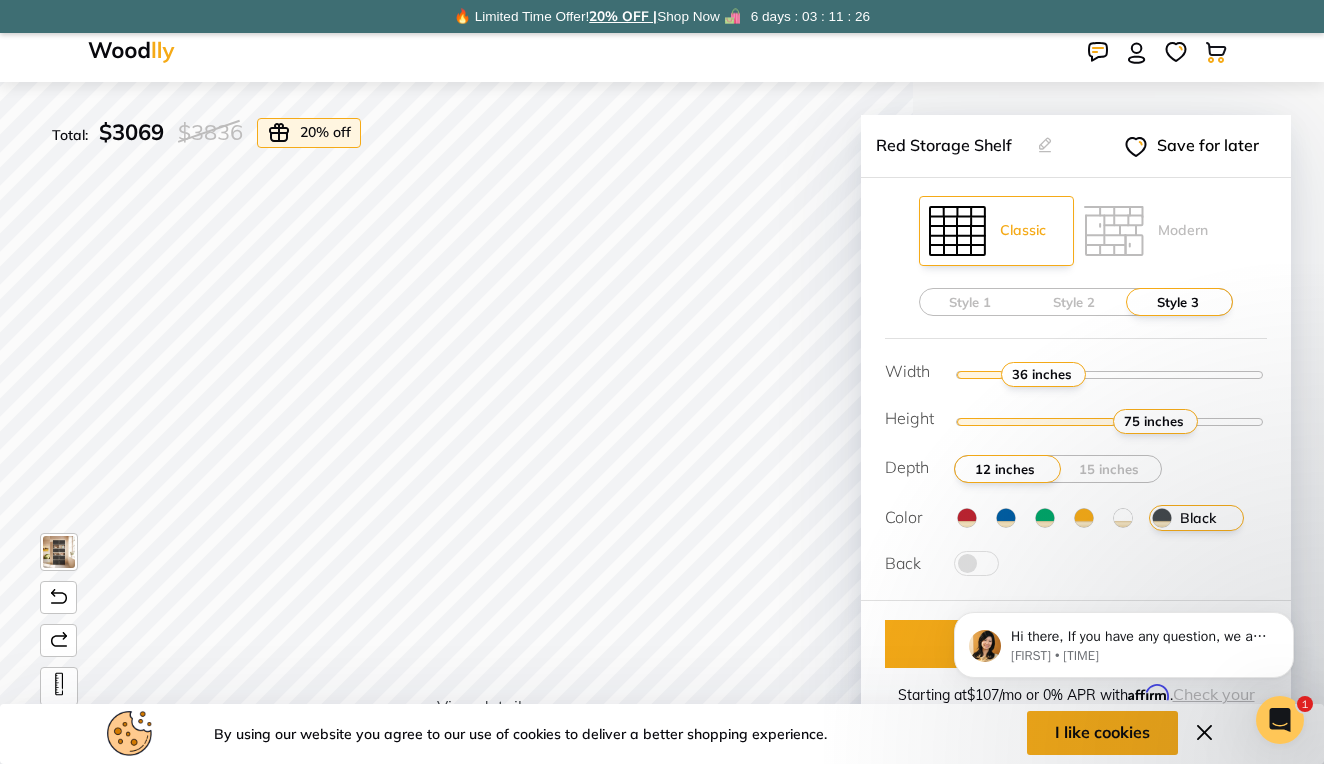 click at bounding box center [1123, 518] 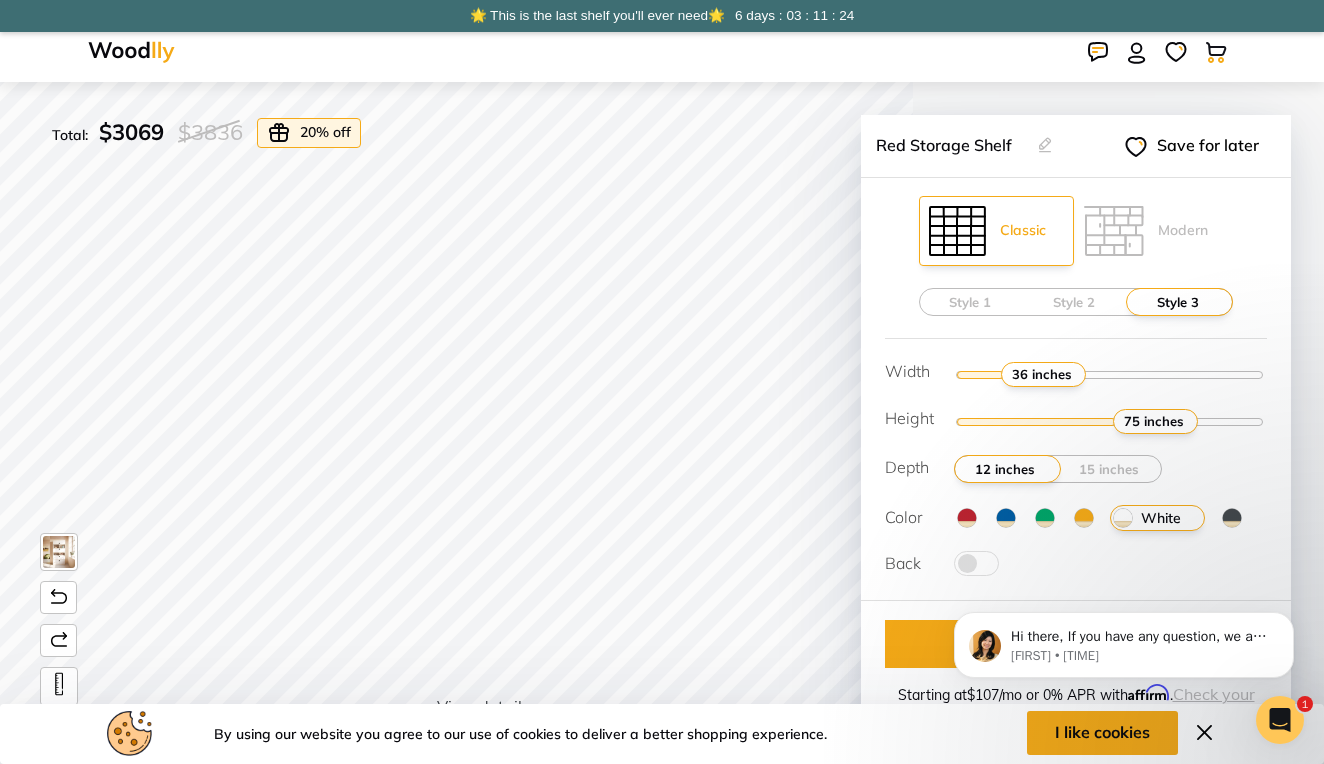 click at bounding box center (1084, 518) 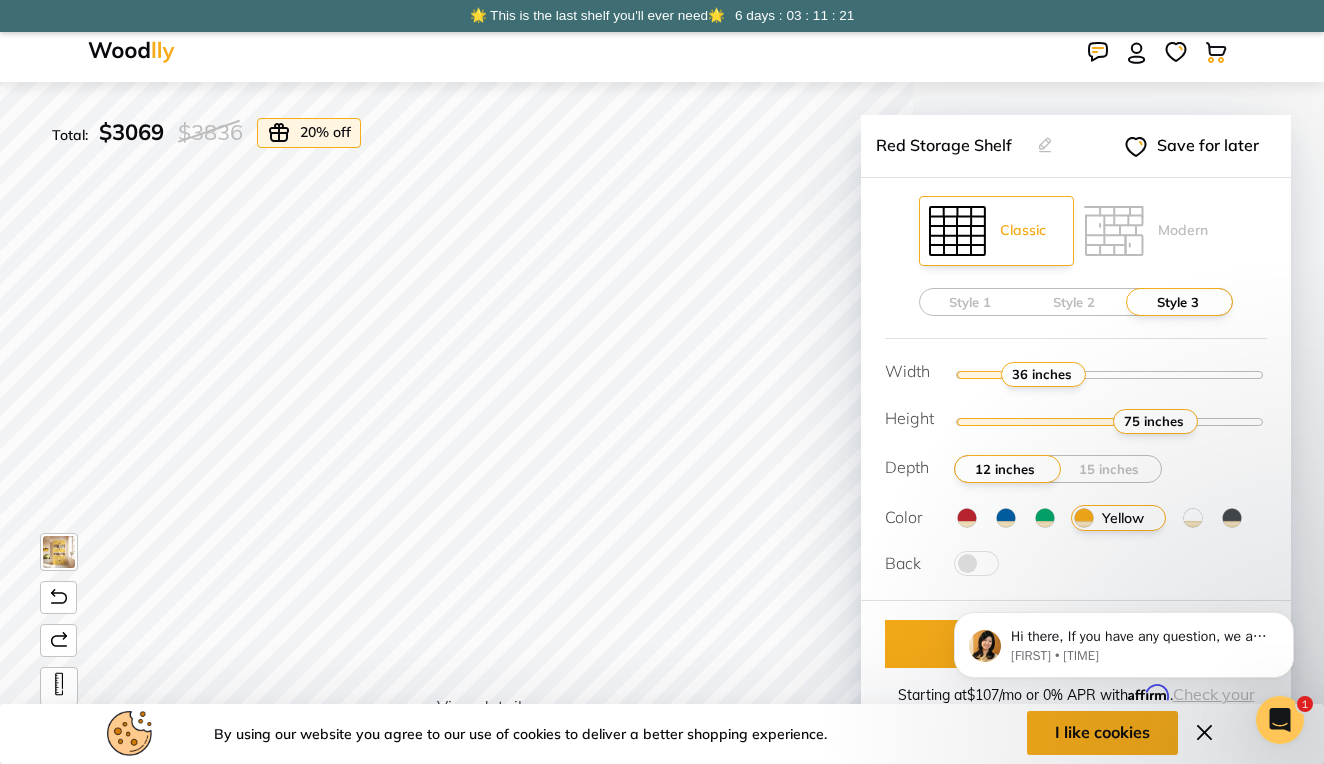 click at bounding box center (1006, 518) 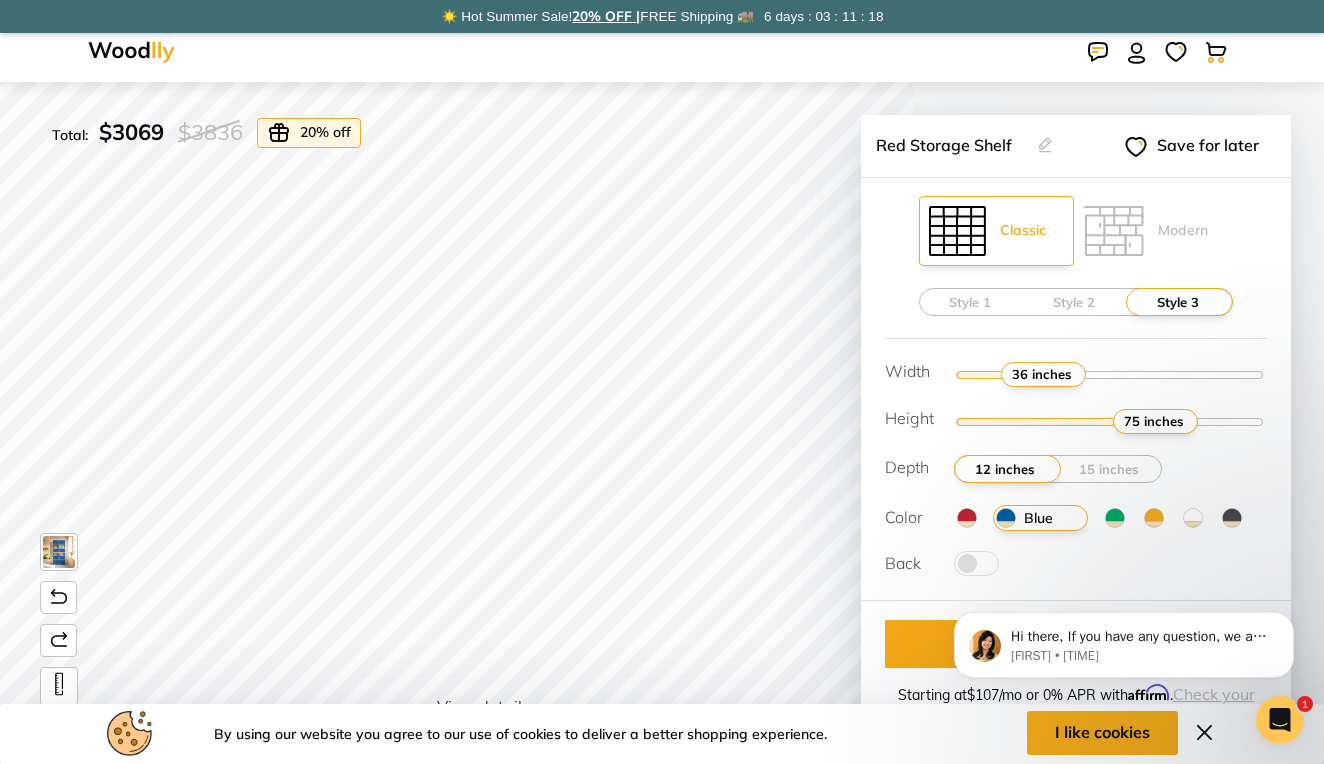 click at bounding box center [1115, 518] 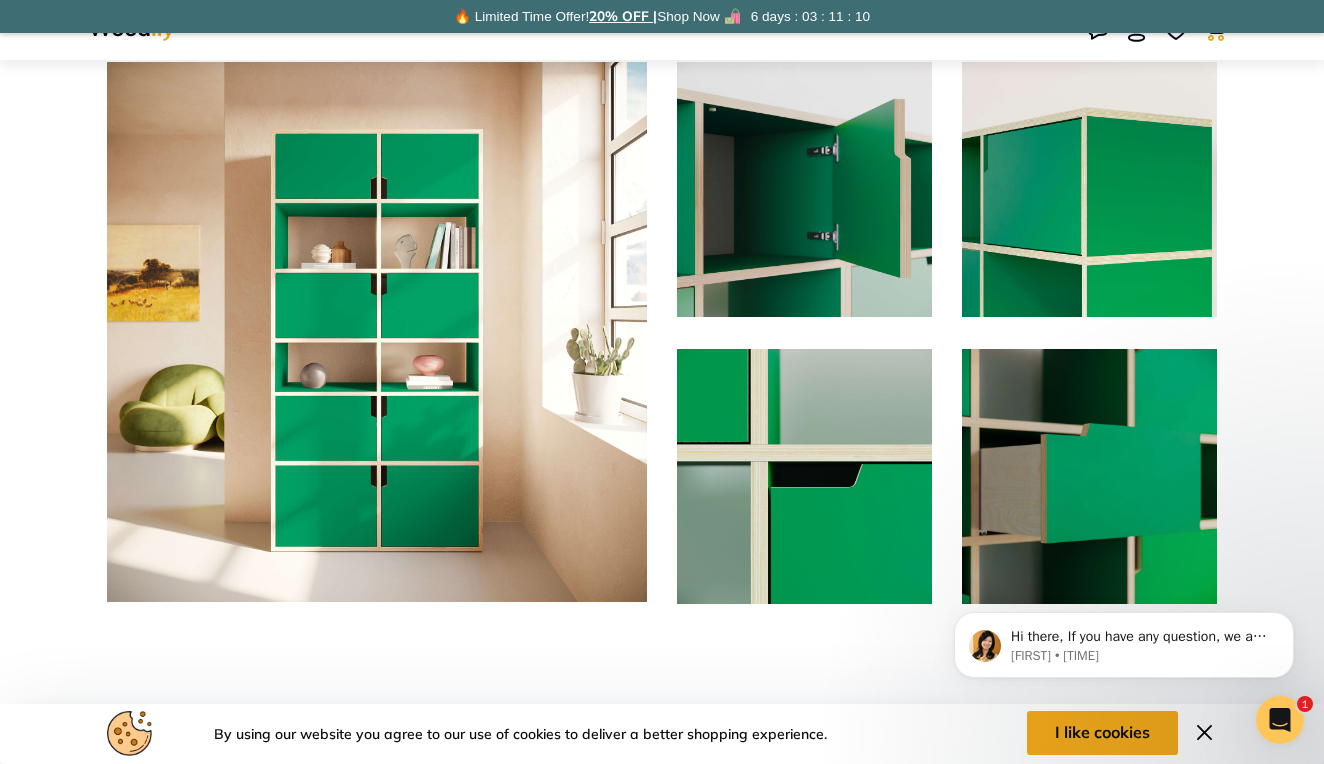 scroll, scrollTop: 998, scrollLeft: 0, axis: vertical 